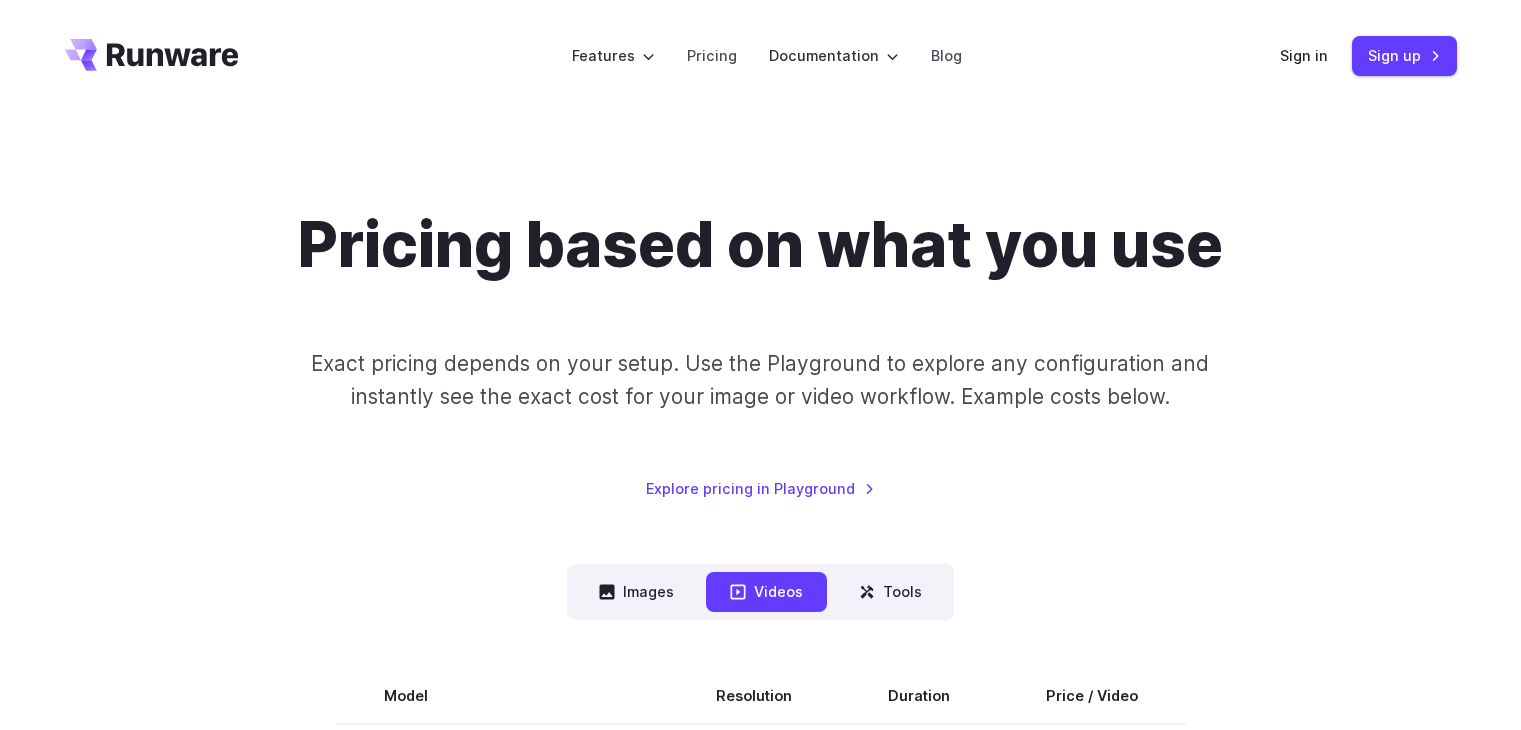 scroll, scrollTop: 300, scrollLeft: 0, axis: vertical 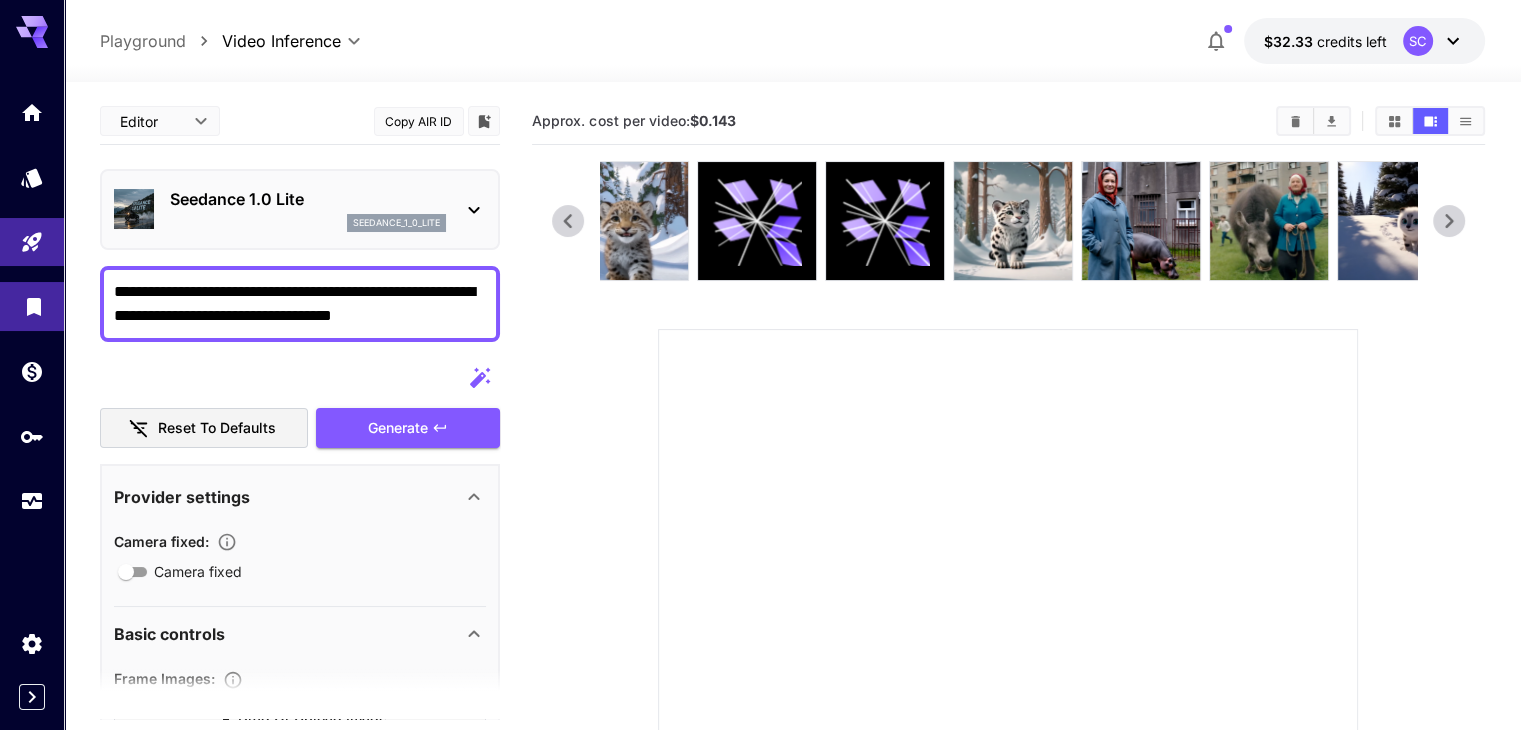 drag, startPoint x: 410, startPoint y: 318, endPoint x: 56, endPoint y: 289, distance: 355.18585 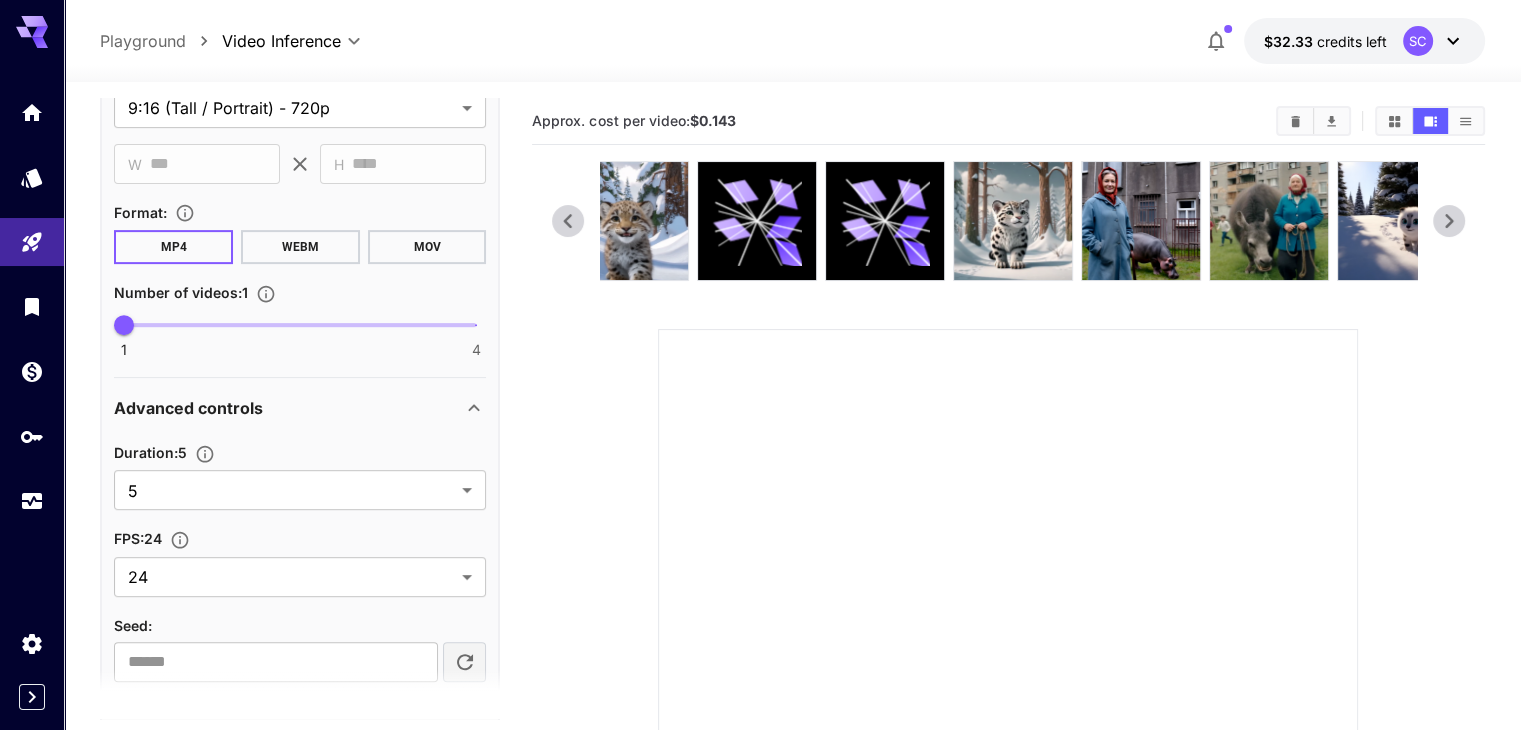 scroll, scrollTop: 848, scrollLeft: 0, axis: vertical 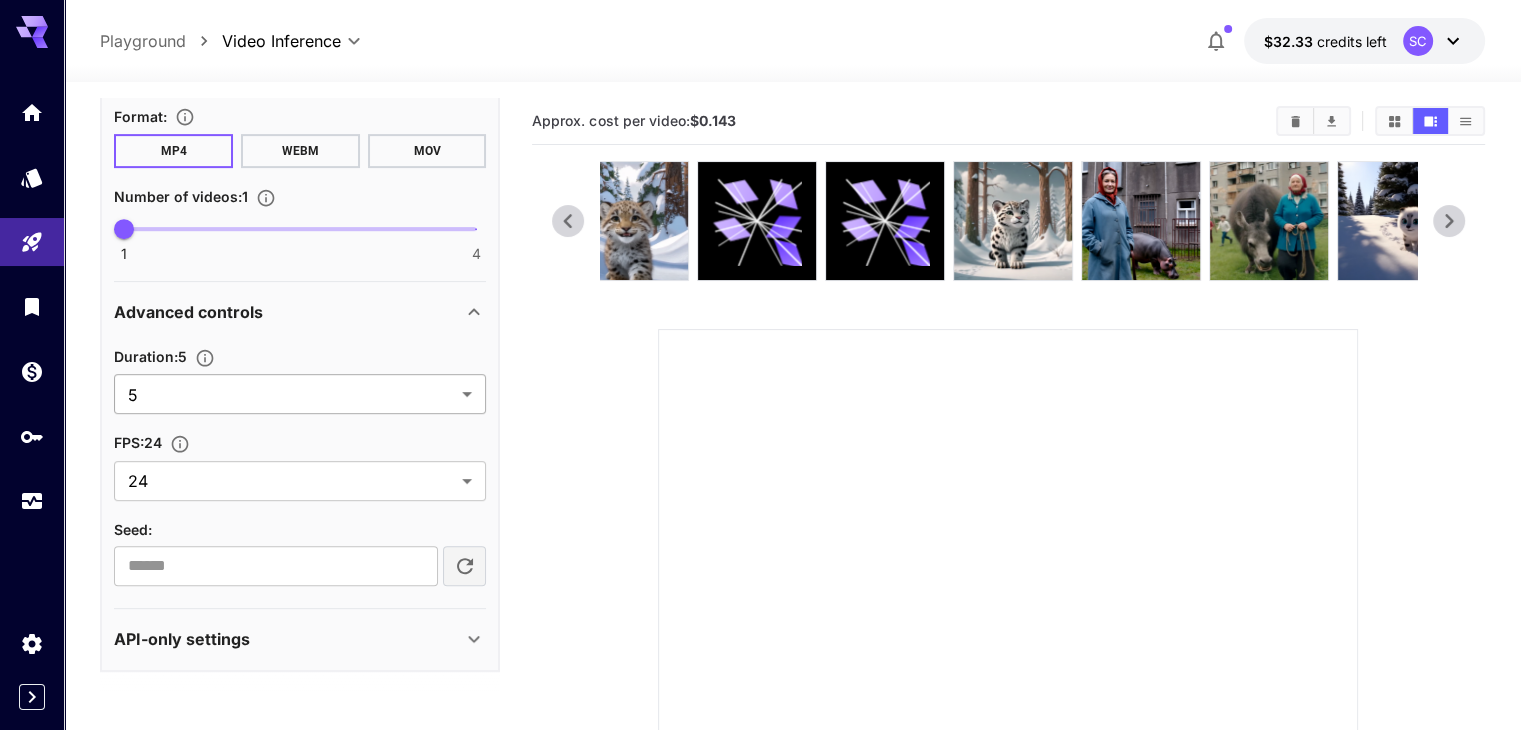 click on "**********" at bounding box center [760, 544] 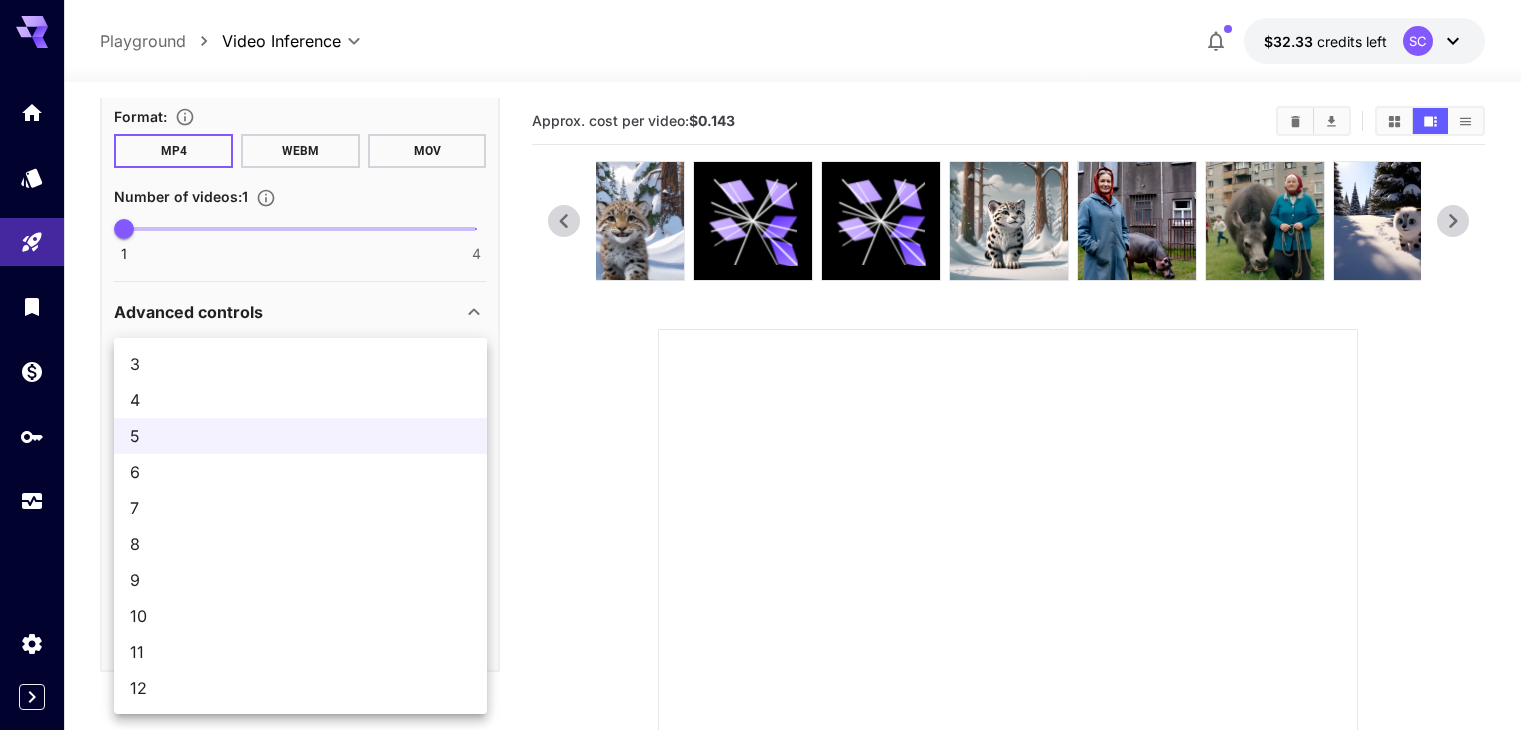 click on "10" at bounding box center (300, 616) 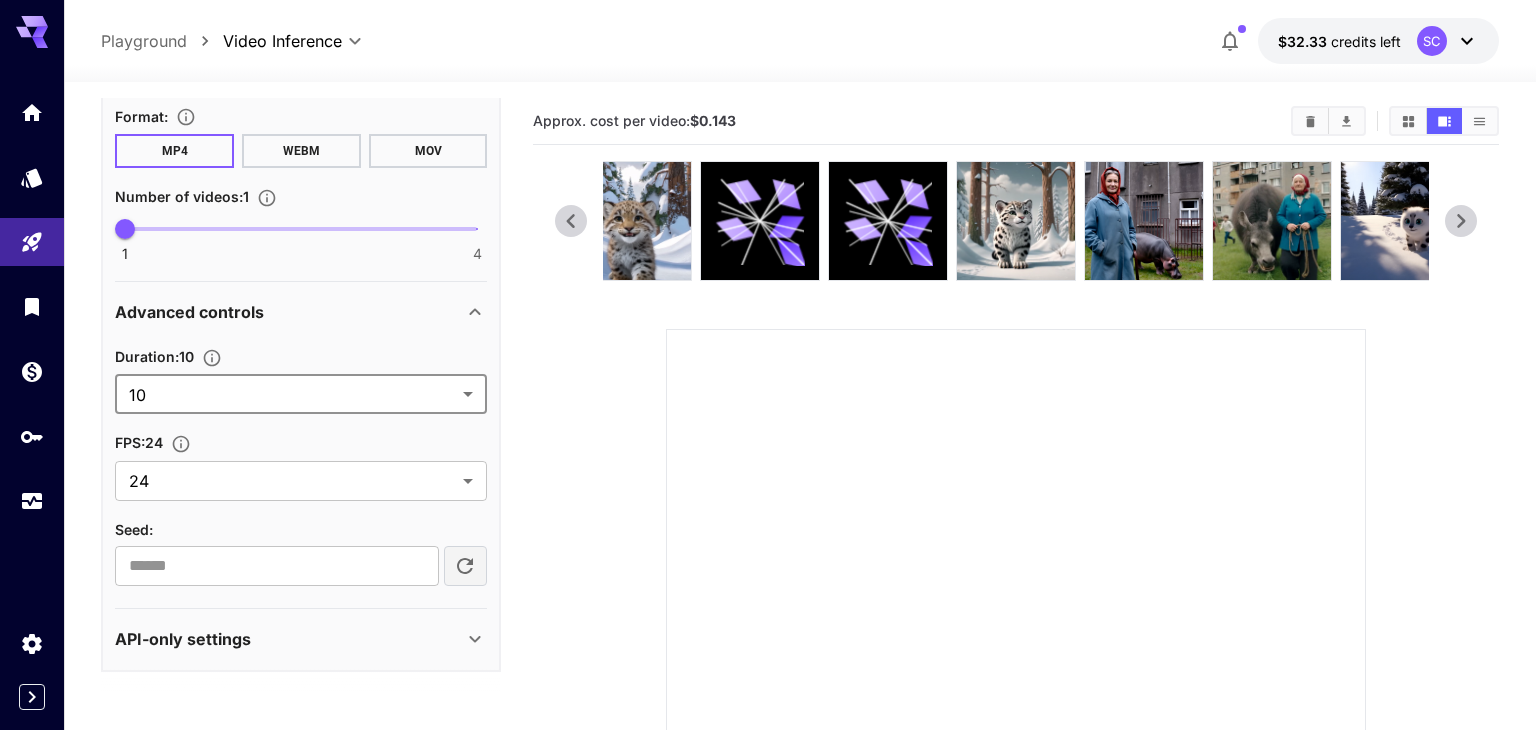 type on "**" 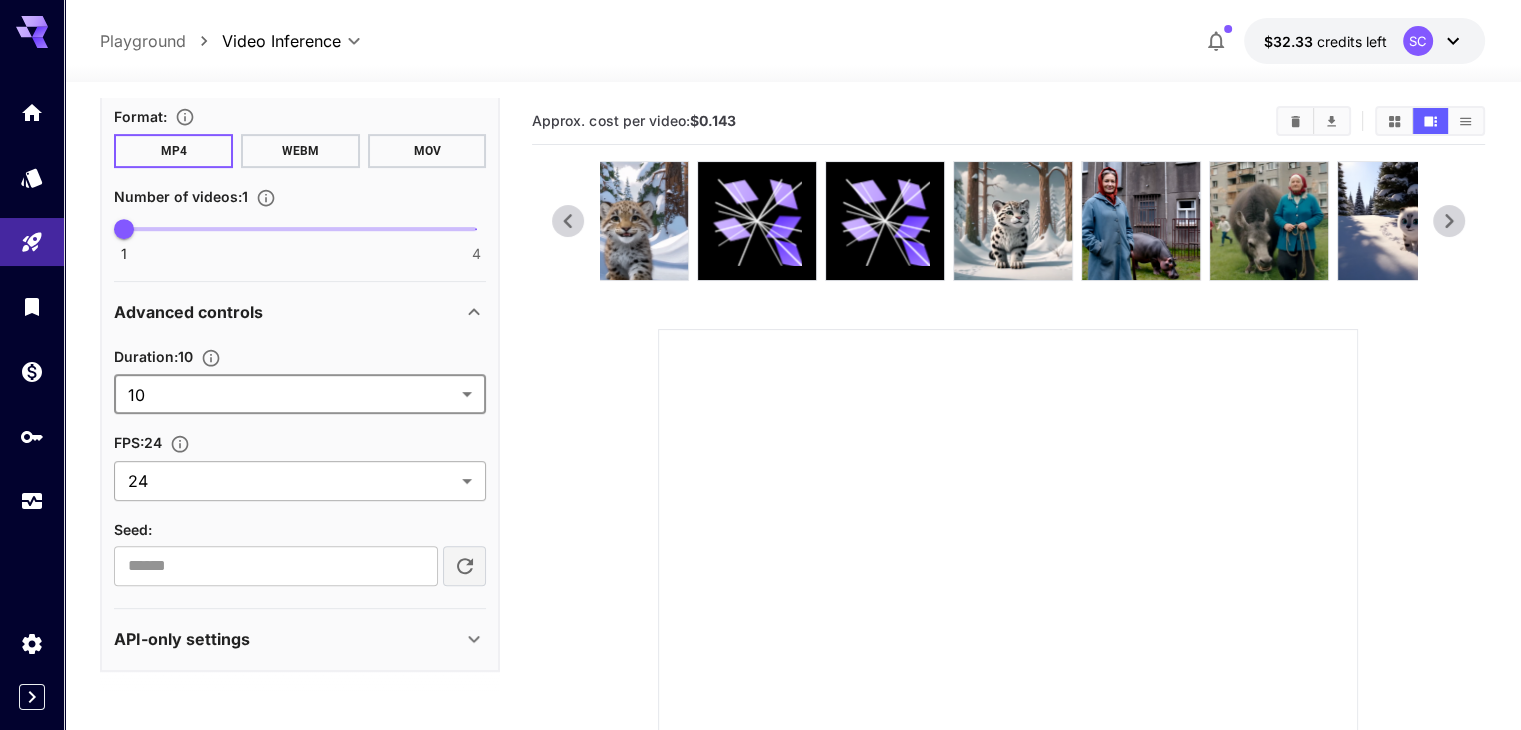 click on "**********" at bounding box center (760, 544) 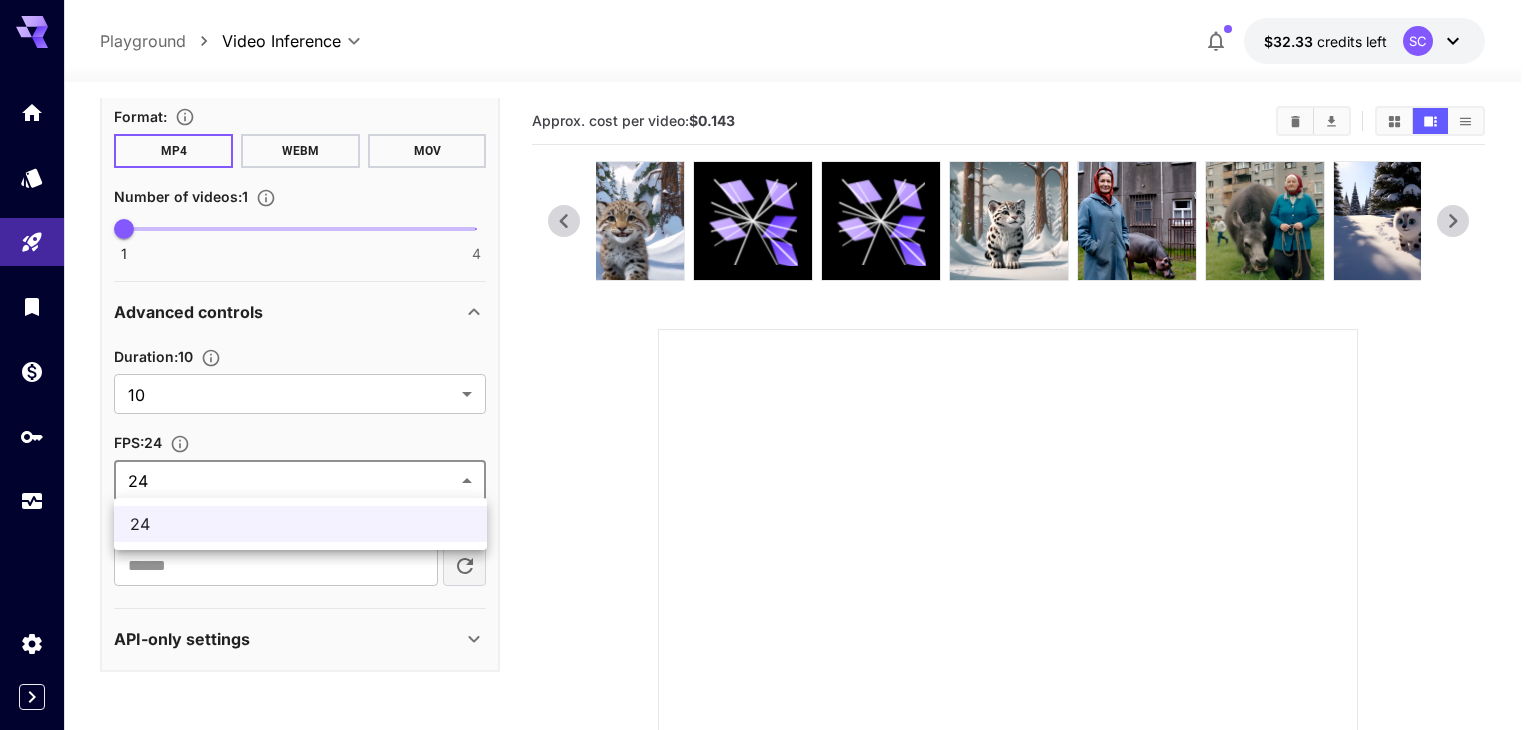 click at bounding box center (768, 365) 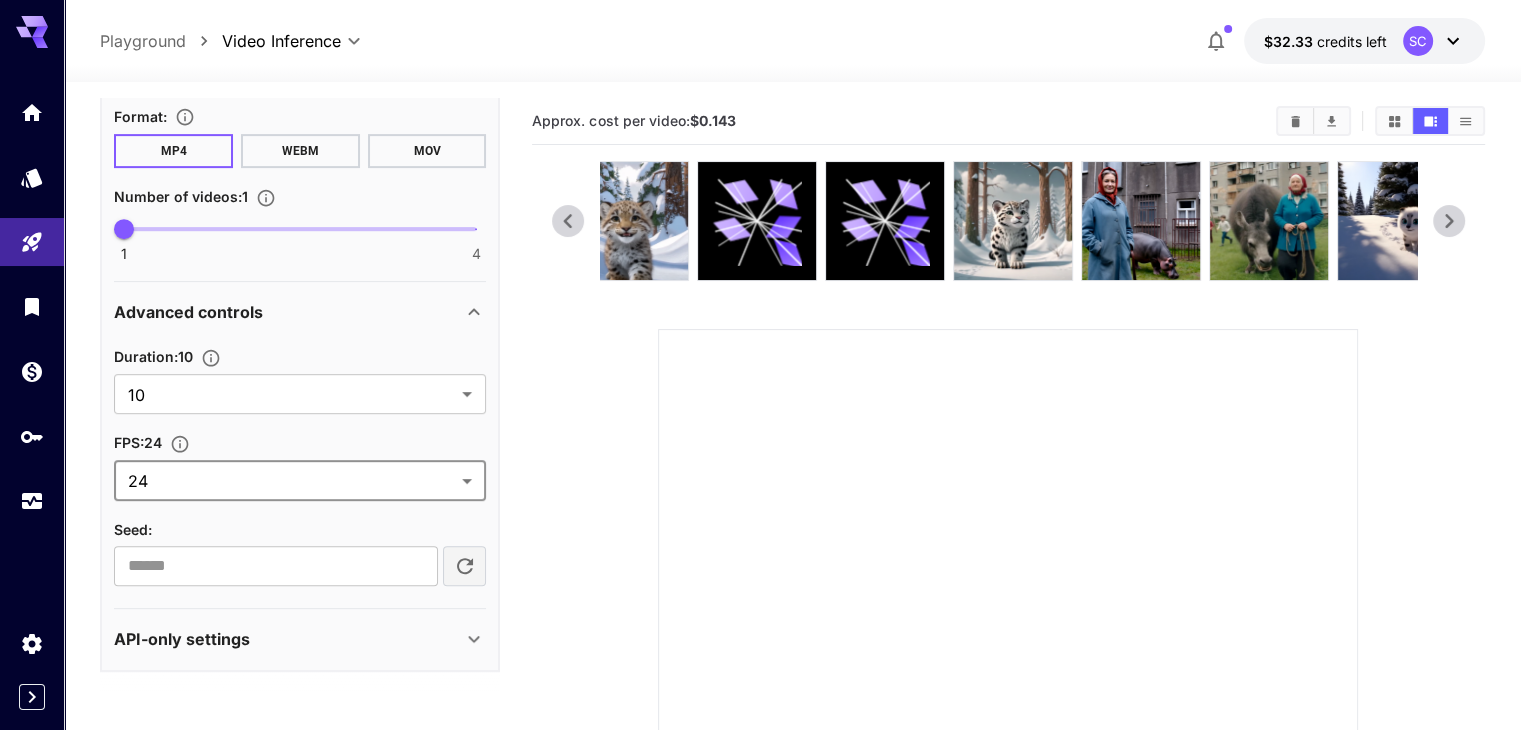 scroll, scrollTop: 100, scrollLeft: 0, axis: vertical 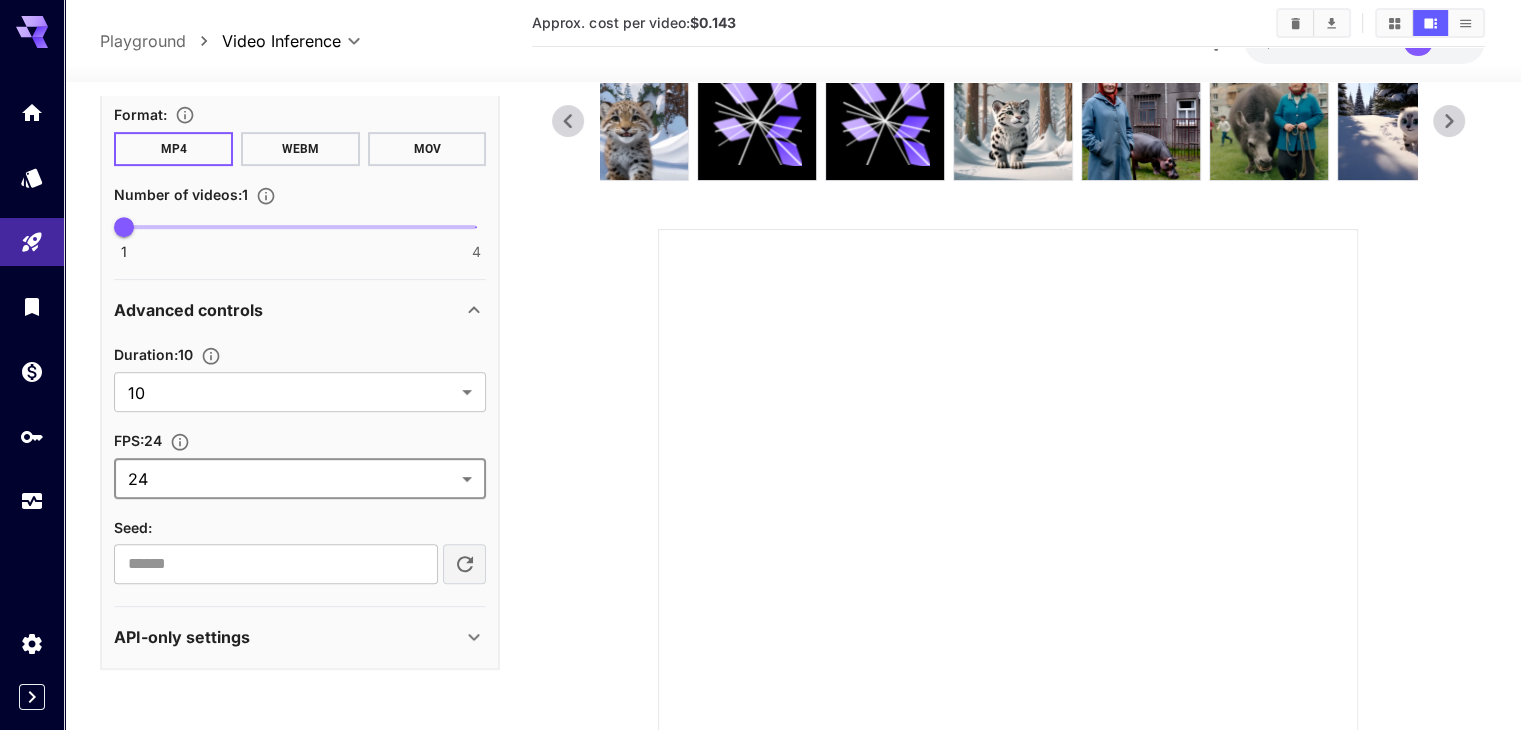click 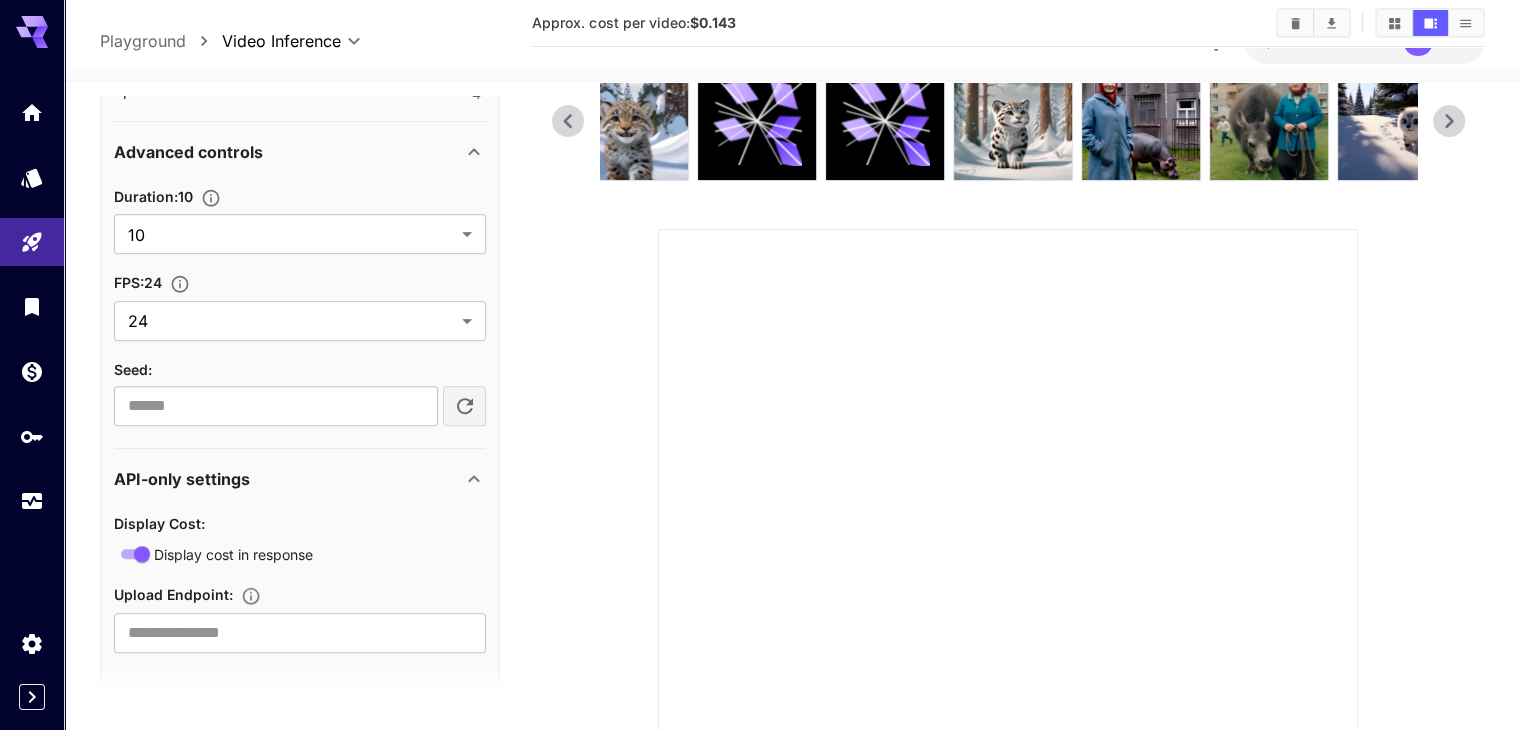 scroll, scrollTop: 1030, scrollLeft: 0, axis: vertical 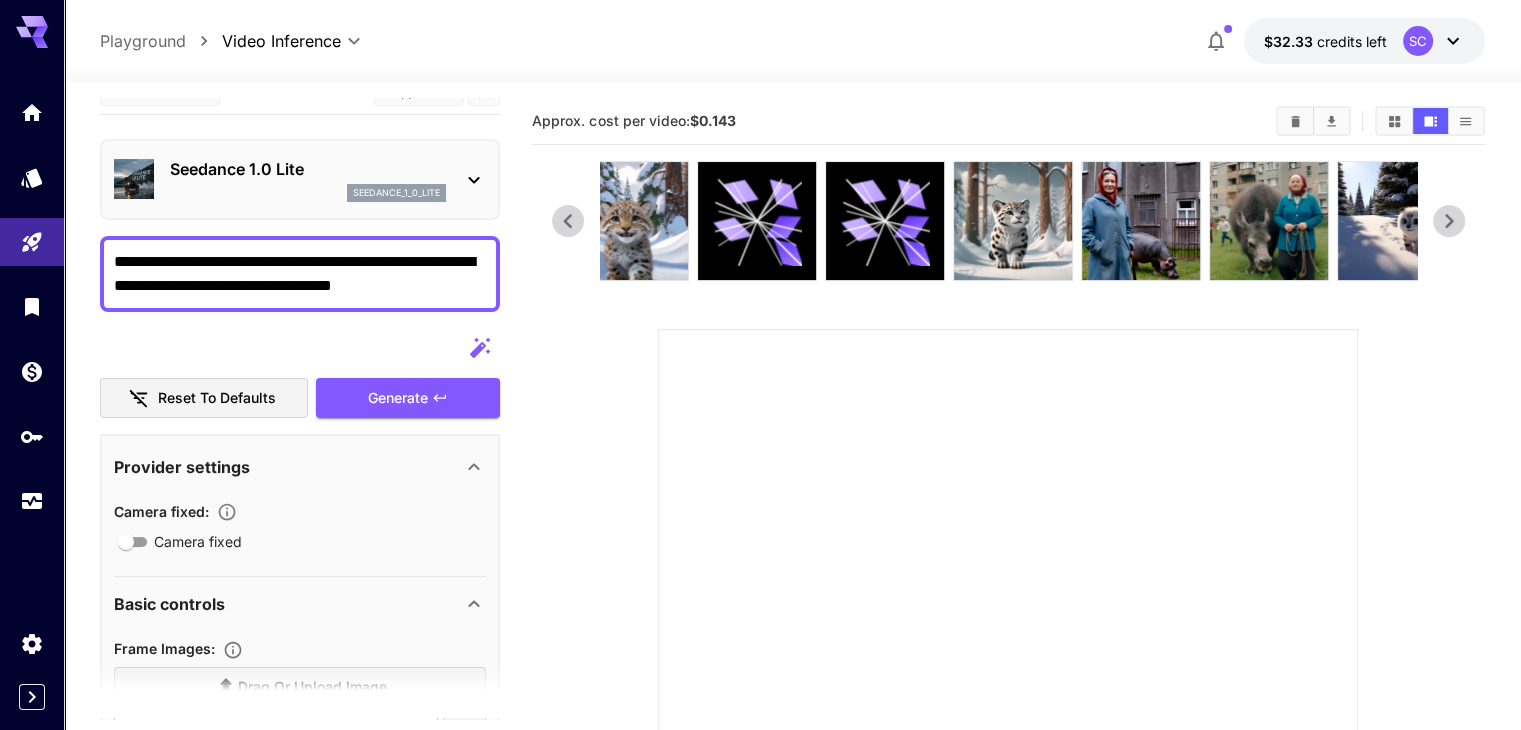 drag, startPoint x: 278, startPoint y: 269, endPoint x: 0, endPoint y: 206, distance: 285.04913 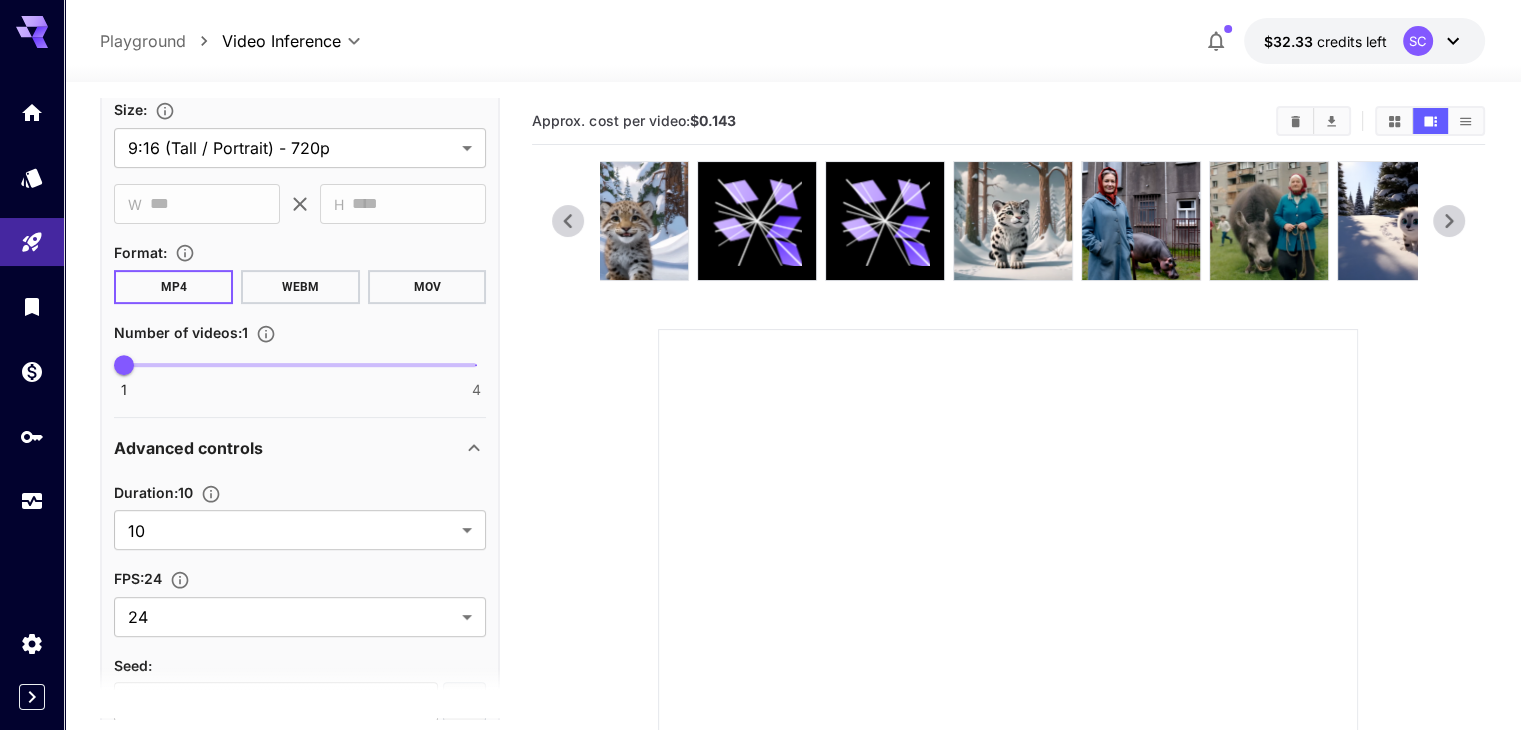 scroll, scrollTop: 730, scrollLeft: 0, axis: vertical 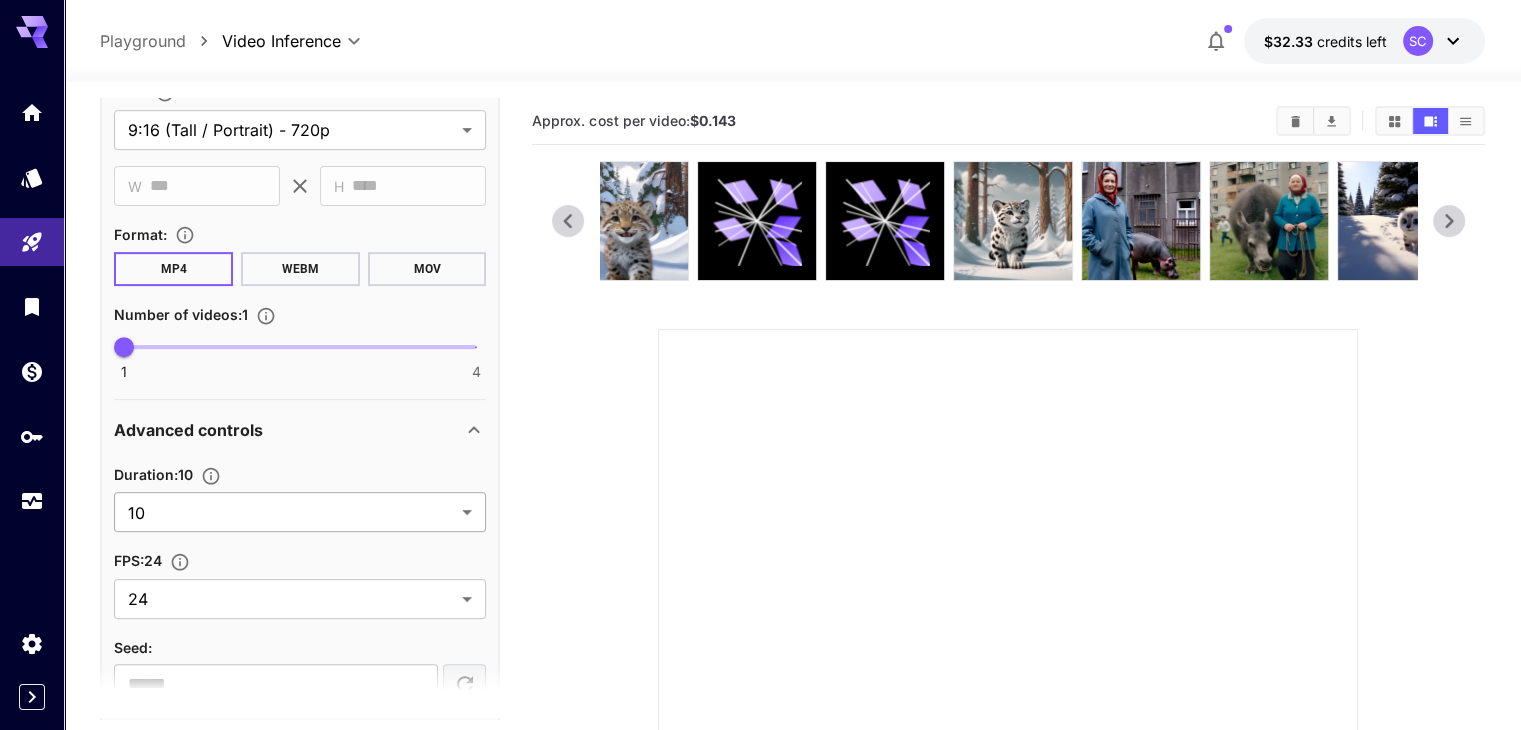 type on "**********" 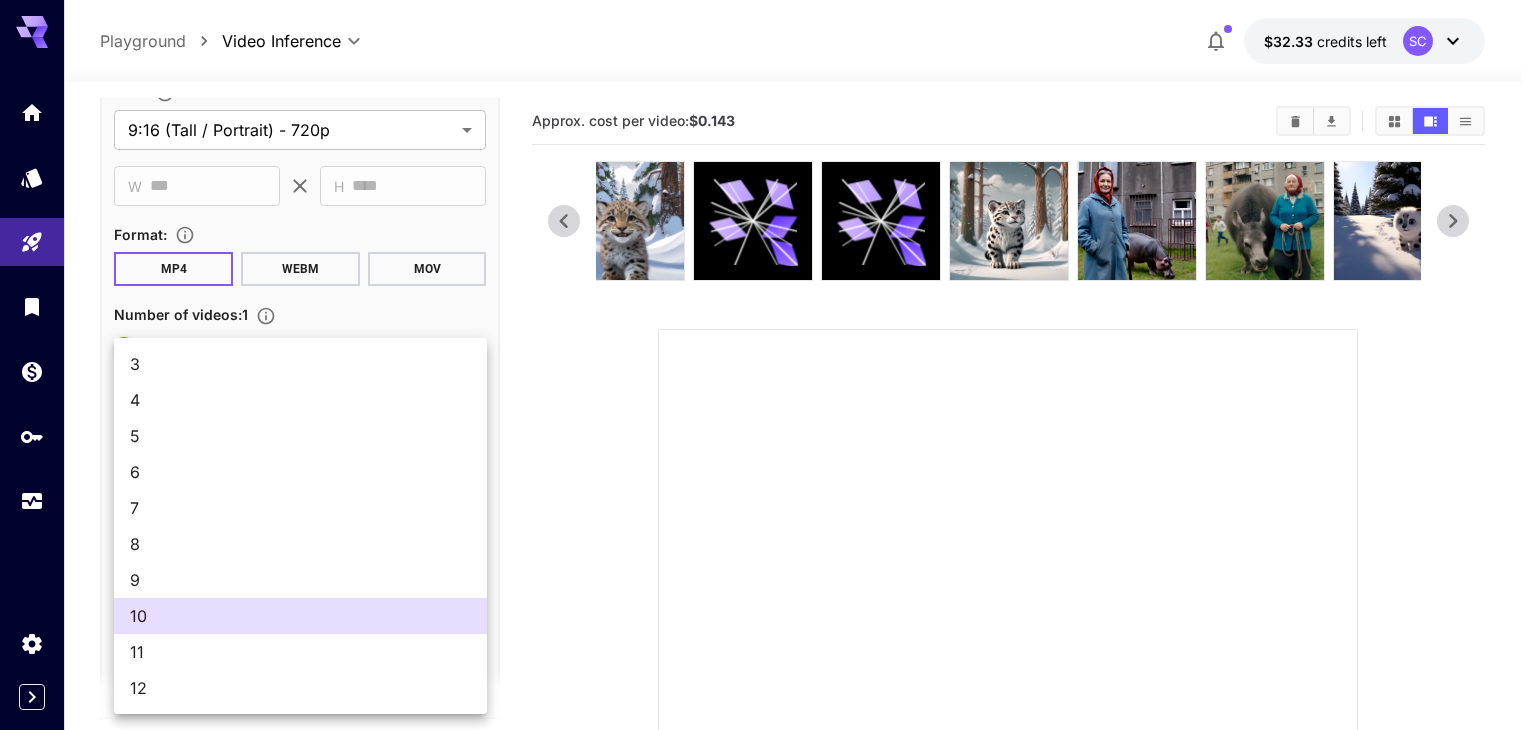 click on "7" at bounding box center [300, 508] 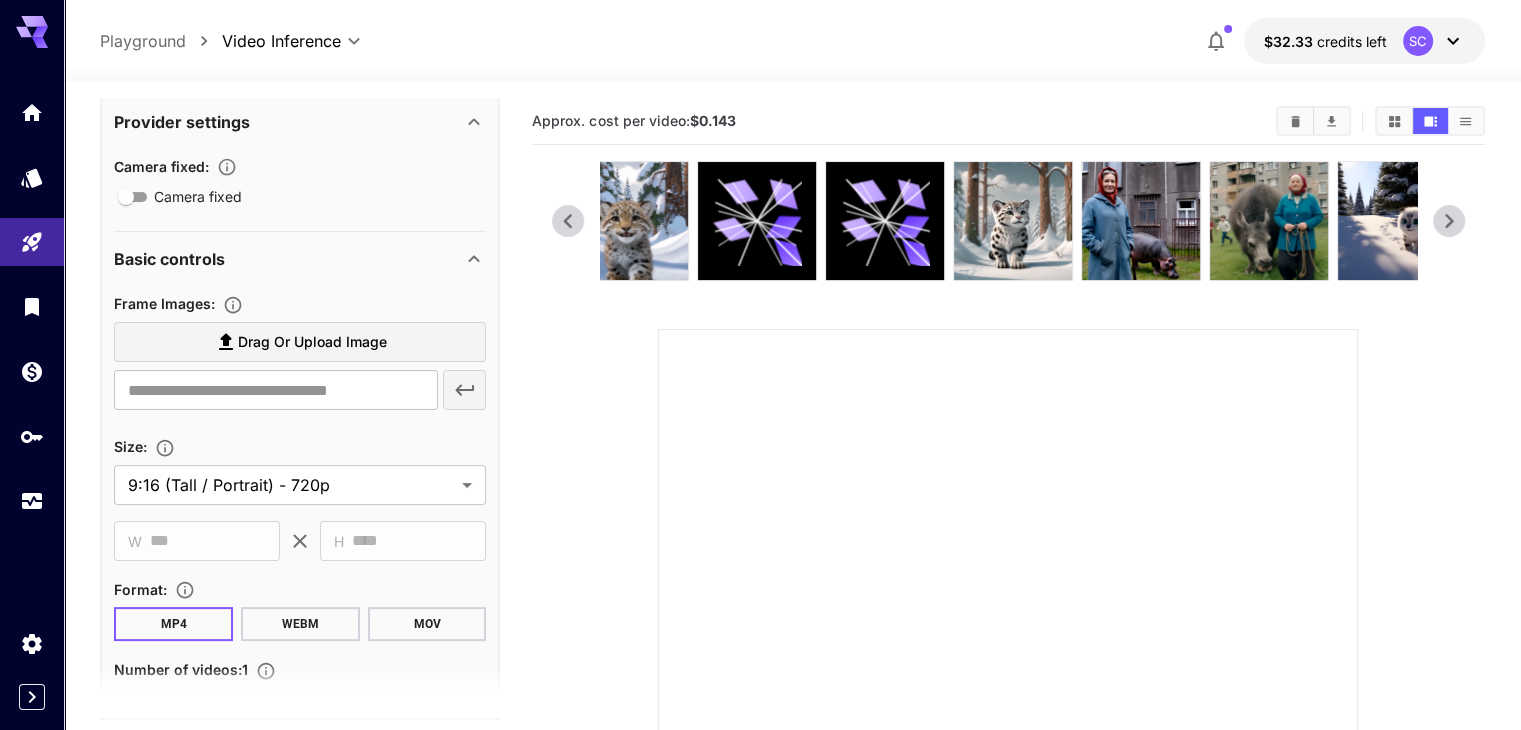 scroll, scrollTop: 130, scrollLeft: 0, axis: vertical 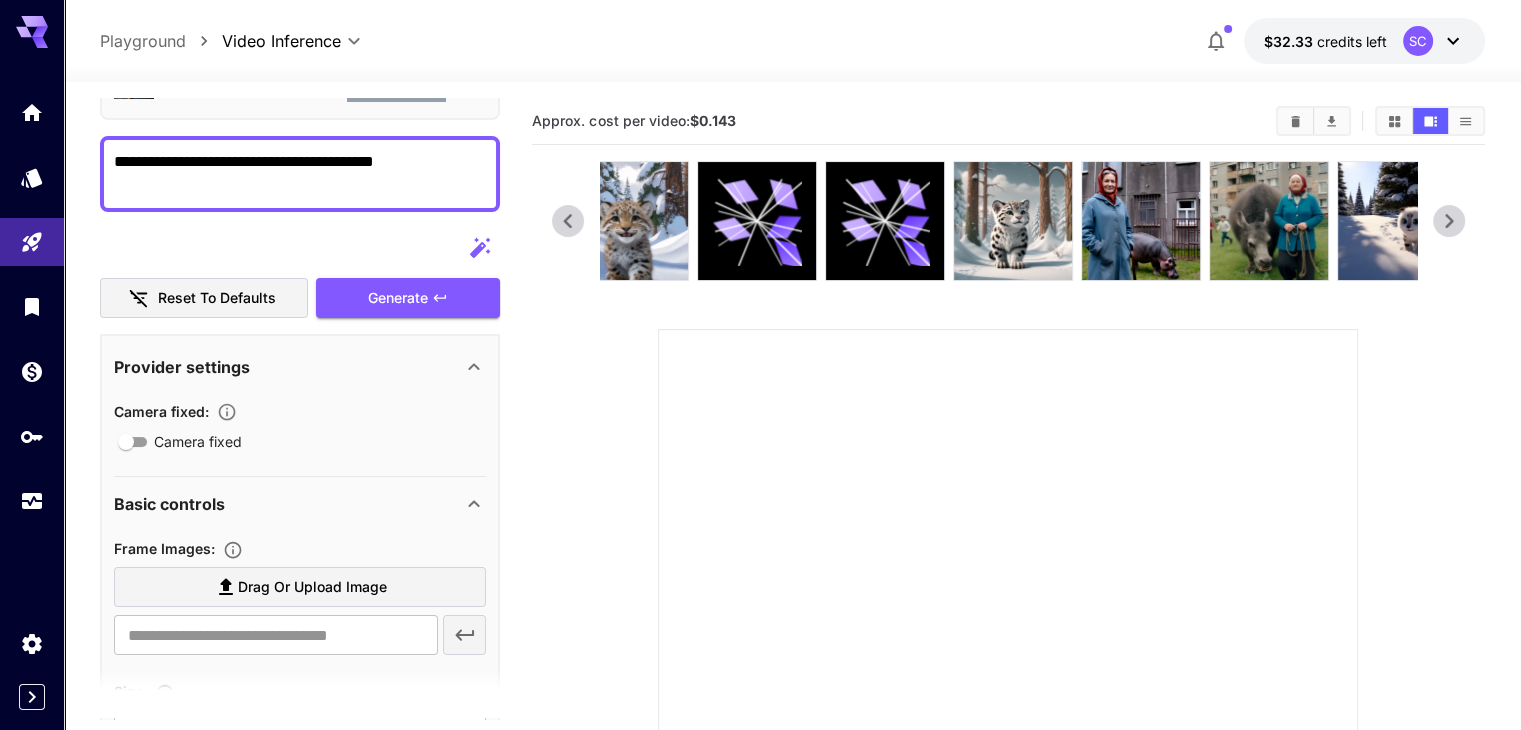 click on "Generate" at bounding box center [408, 298] 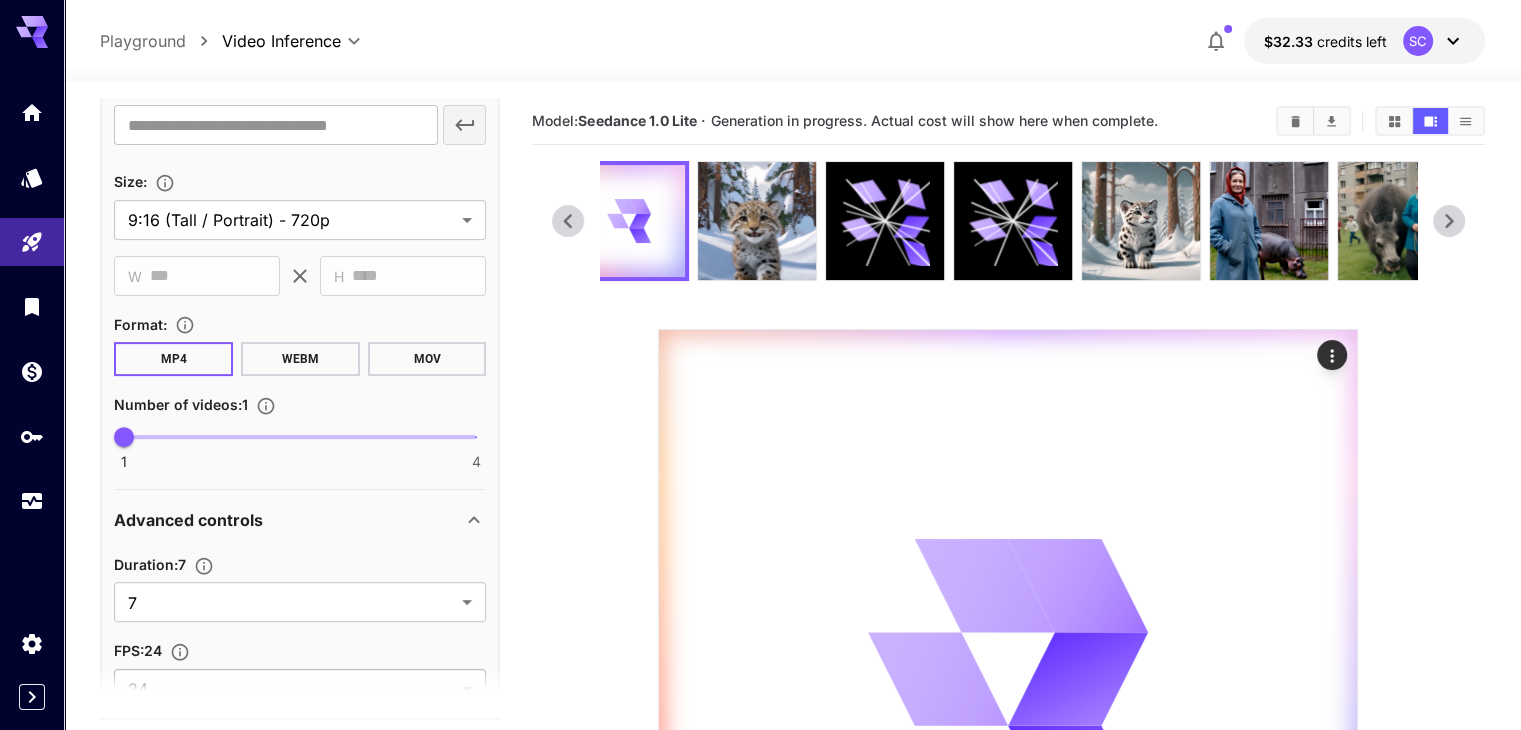 scroll, scrollTop: 900, scrollLeft: 0, axis: vertical 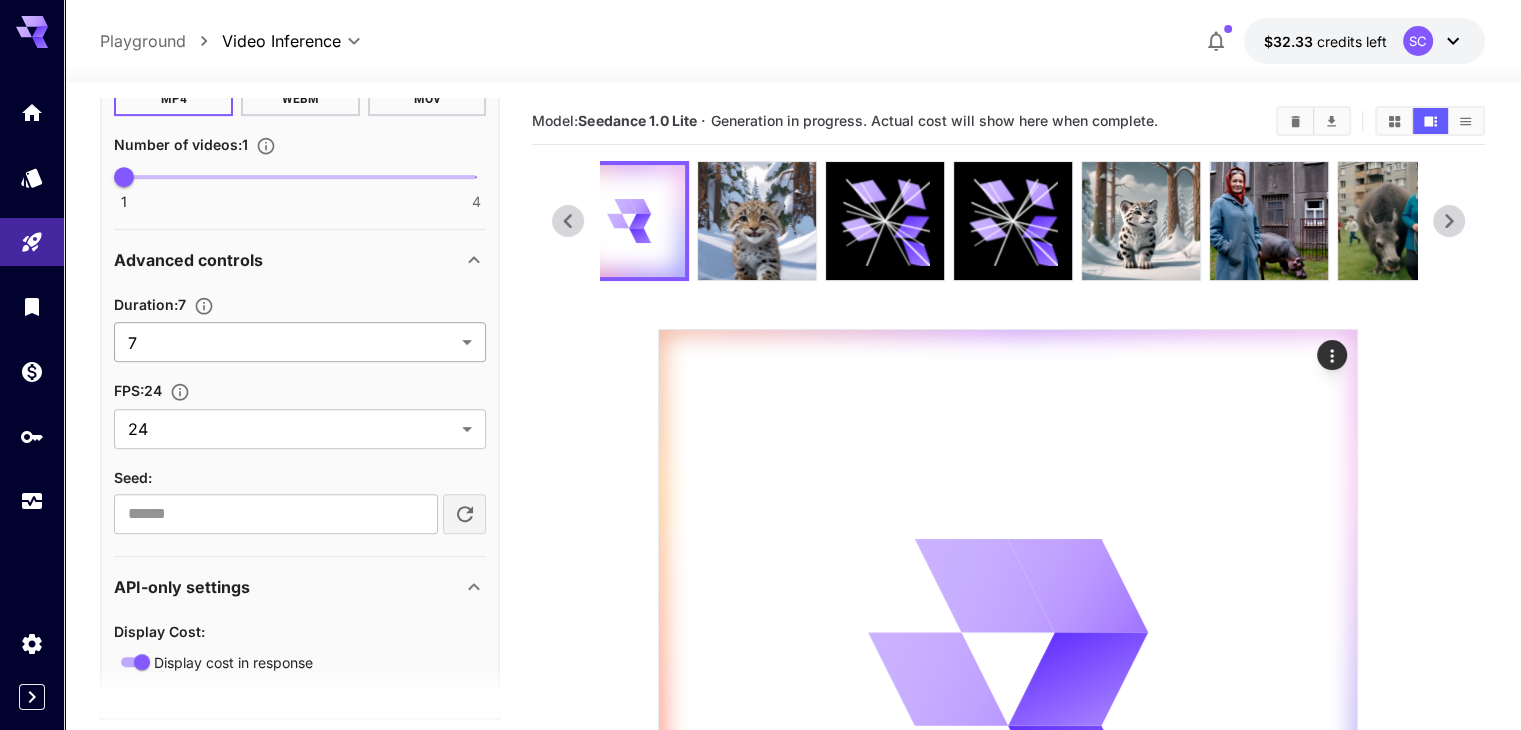 click on "**********" at bounding box center (760, 544) 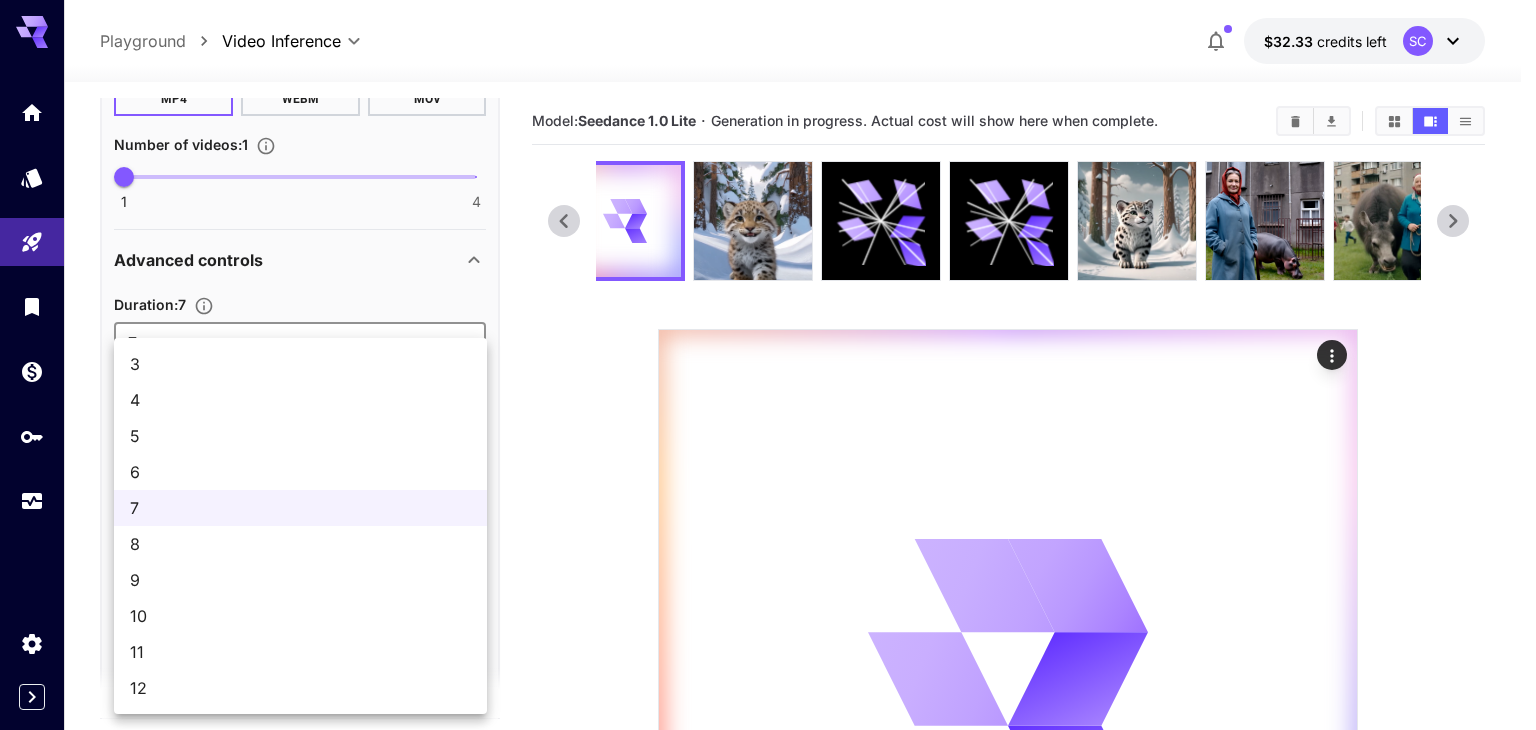 click at bounding box center (768, 365) 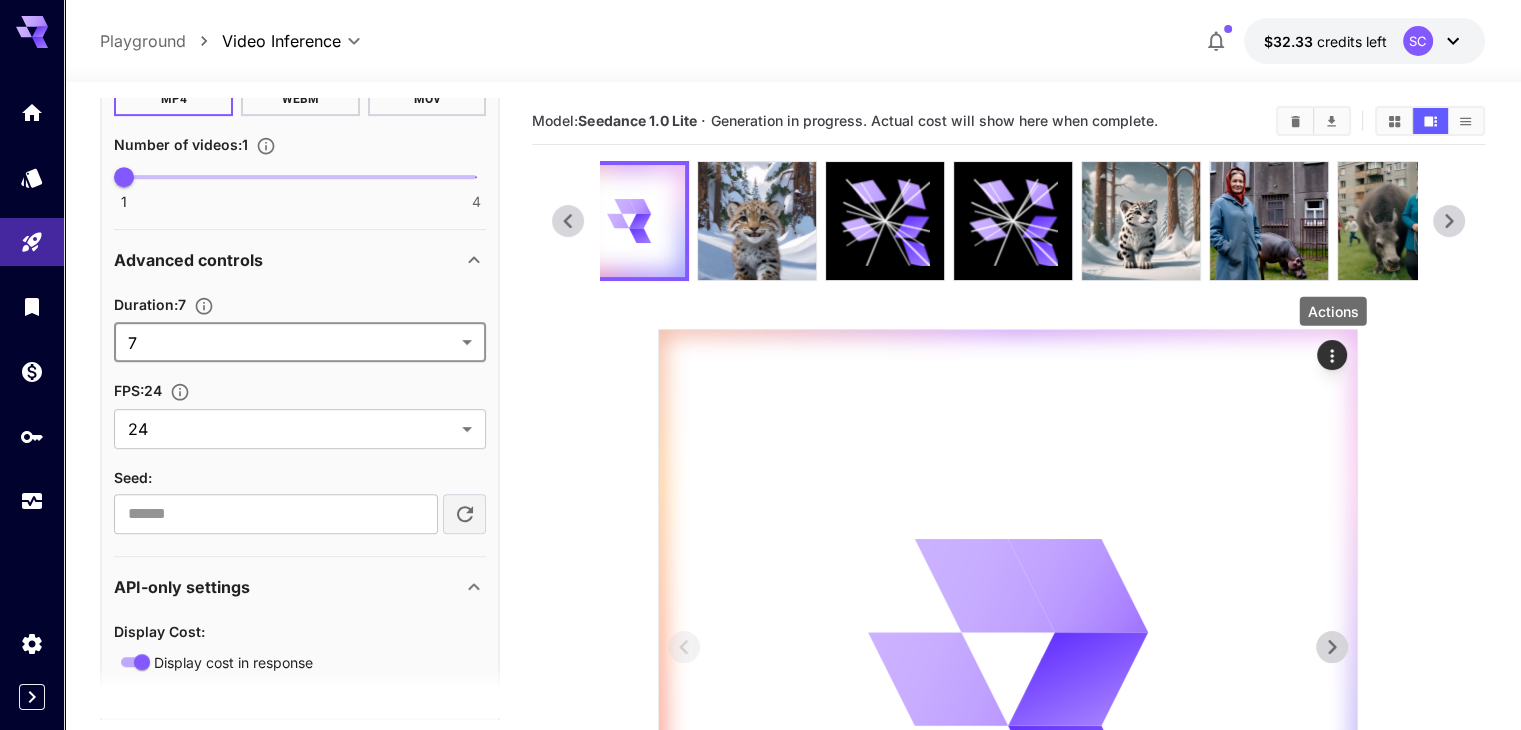 click 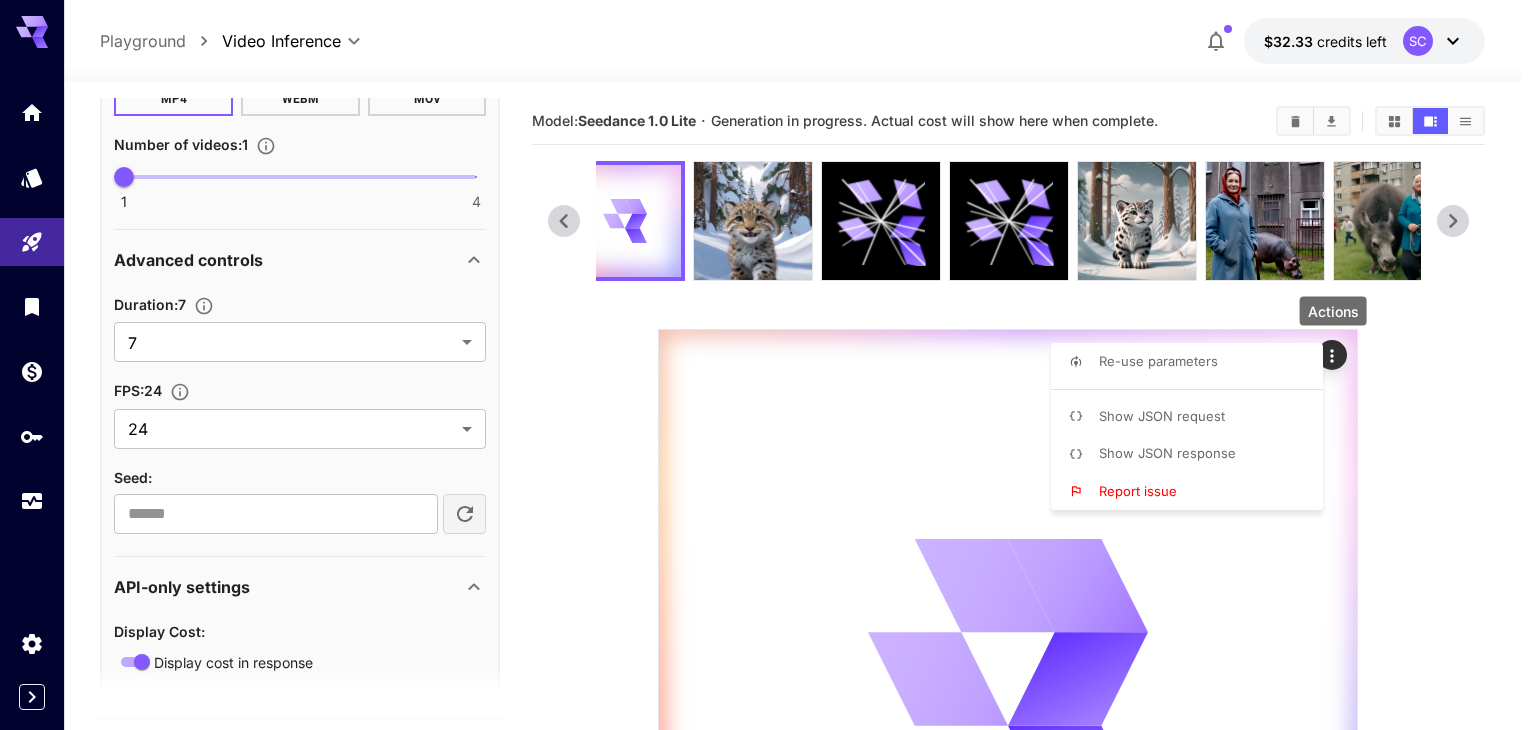 click at bounding box center (768, 365) 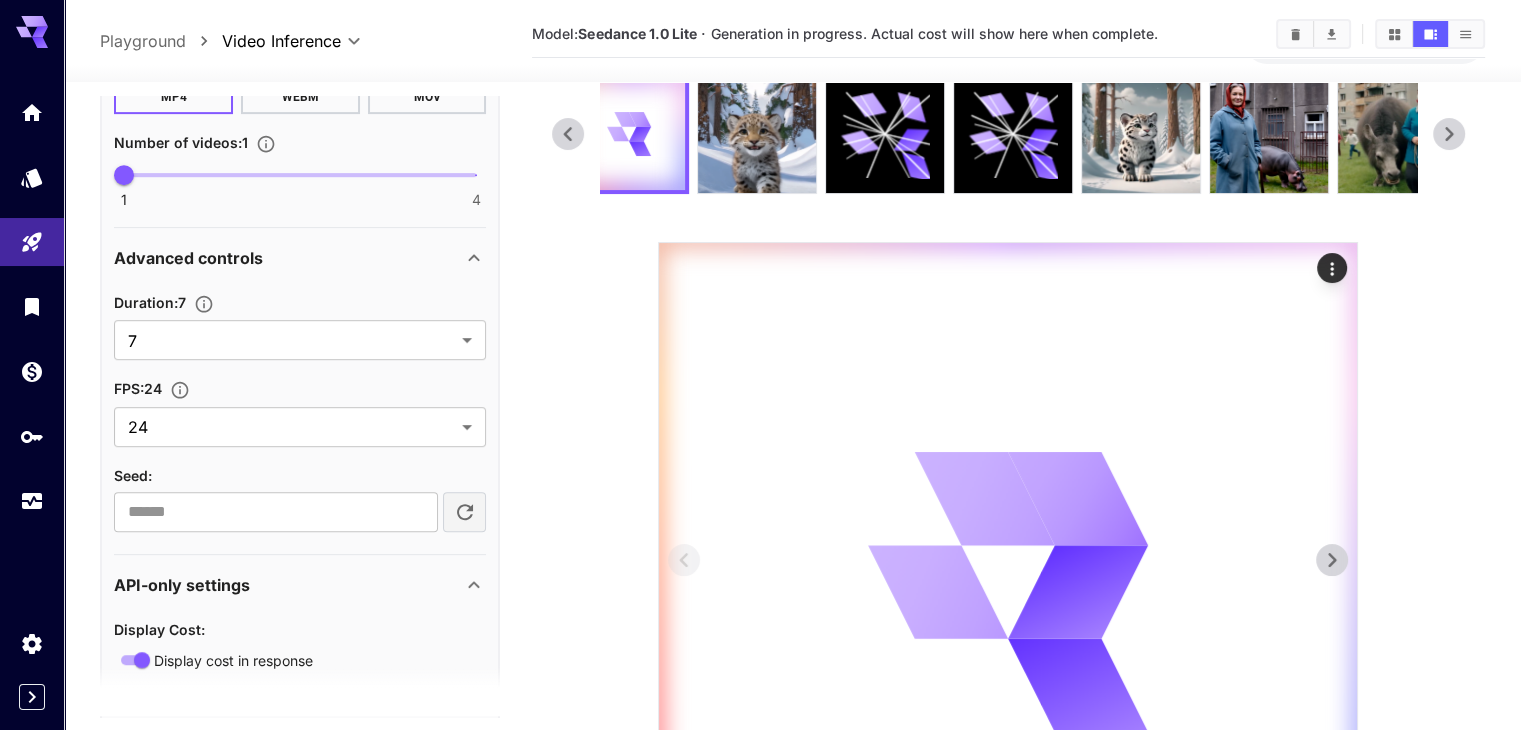 scroll, scrollTop: 359, scrollLeft: 0, axis: vertical 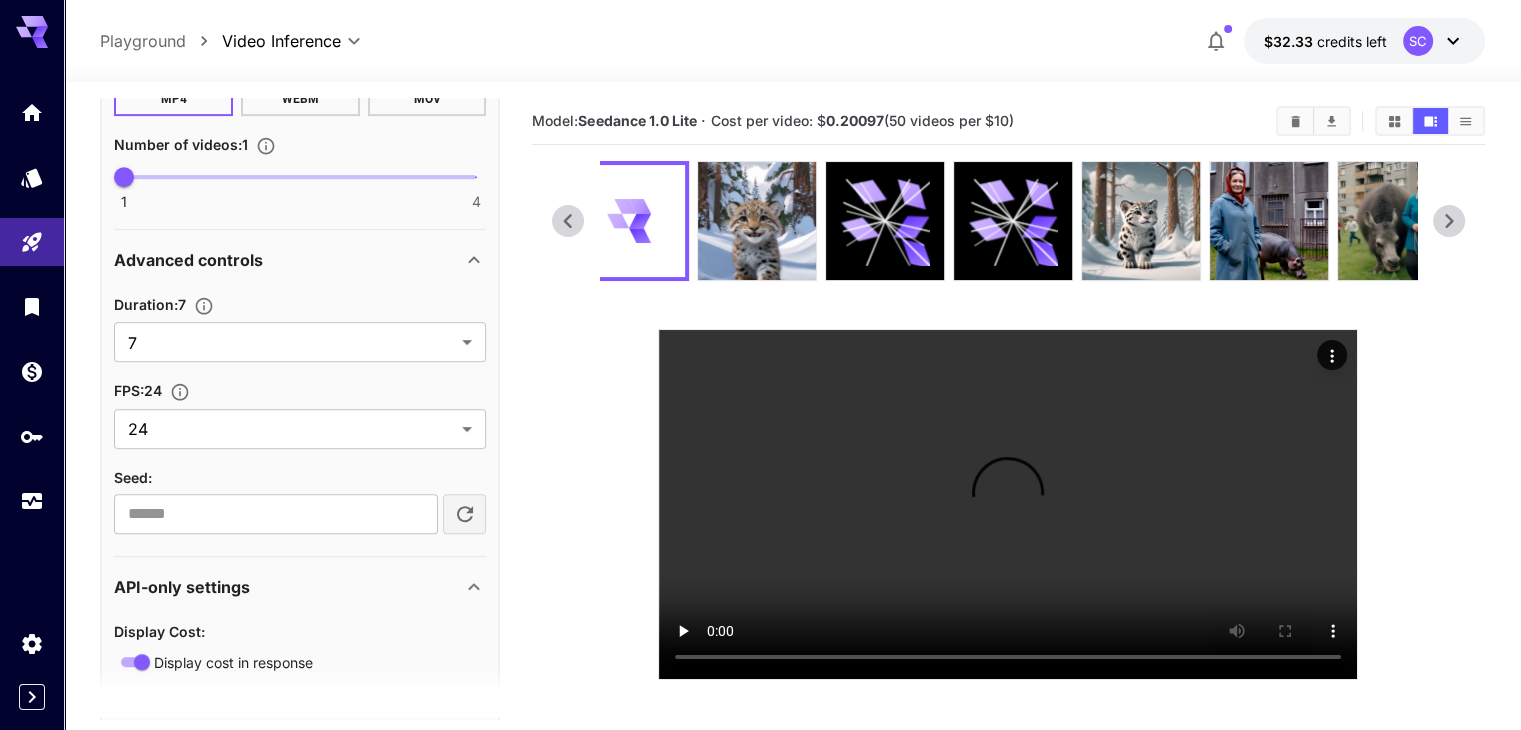 drag, startPoint x: 998, startPoint y: 210, endPoint x: 1408, endPoint y: 417, distance: 459.29184 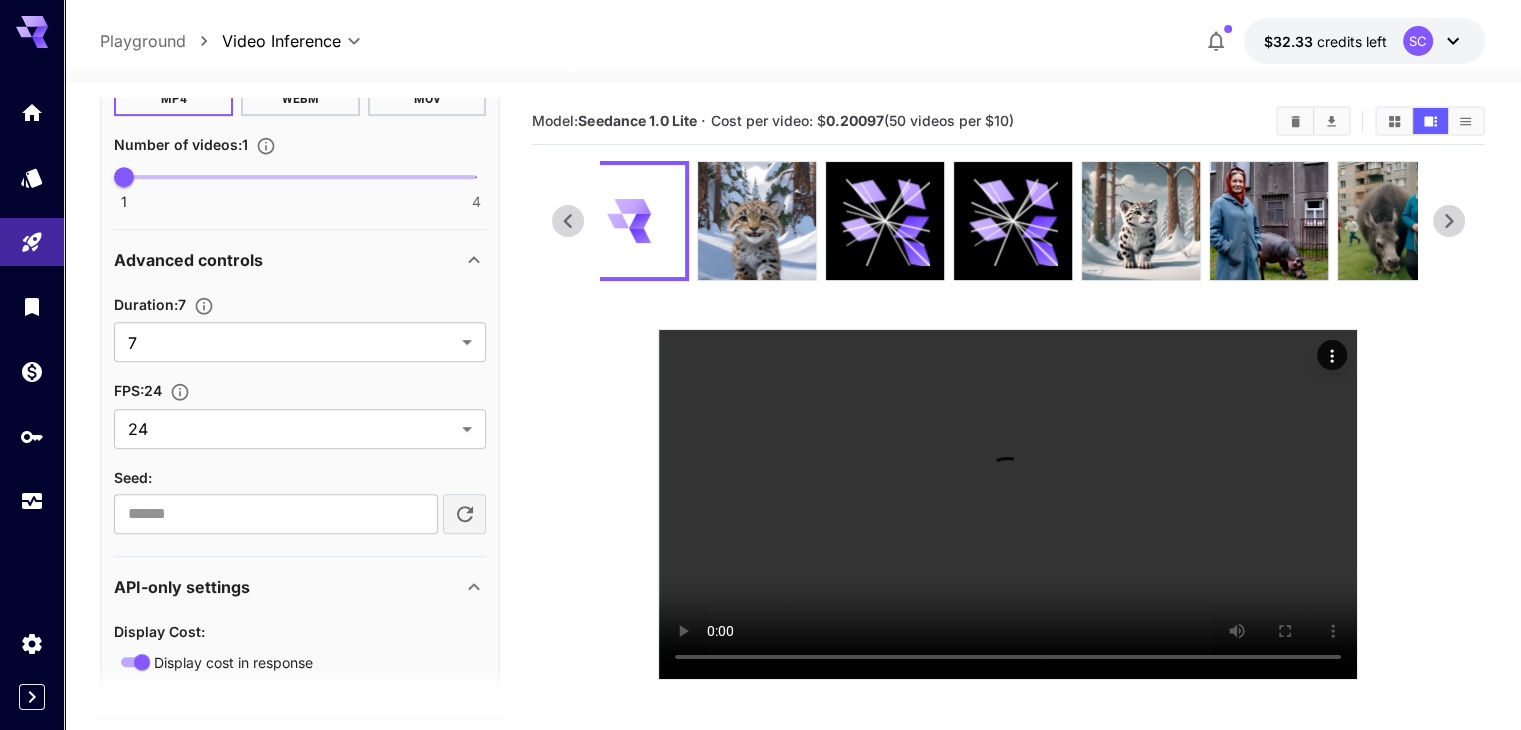 click at bounding box center (1008, 420) 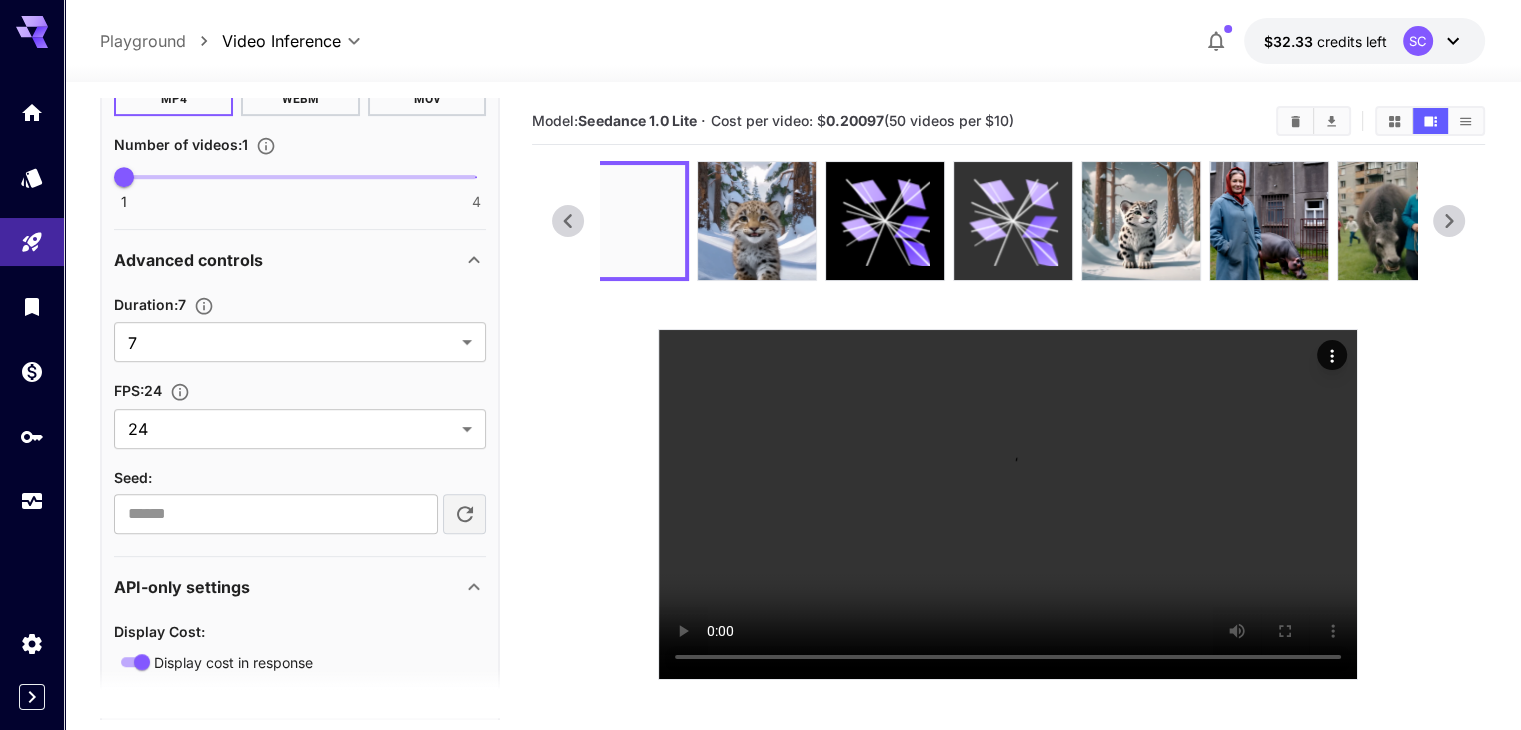 click 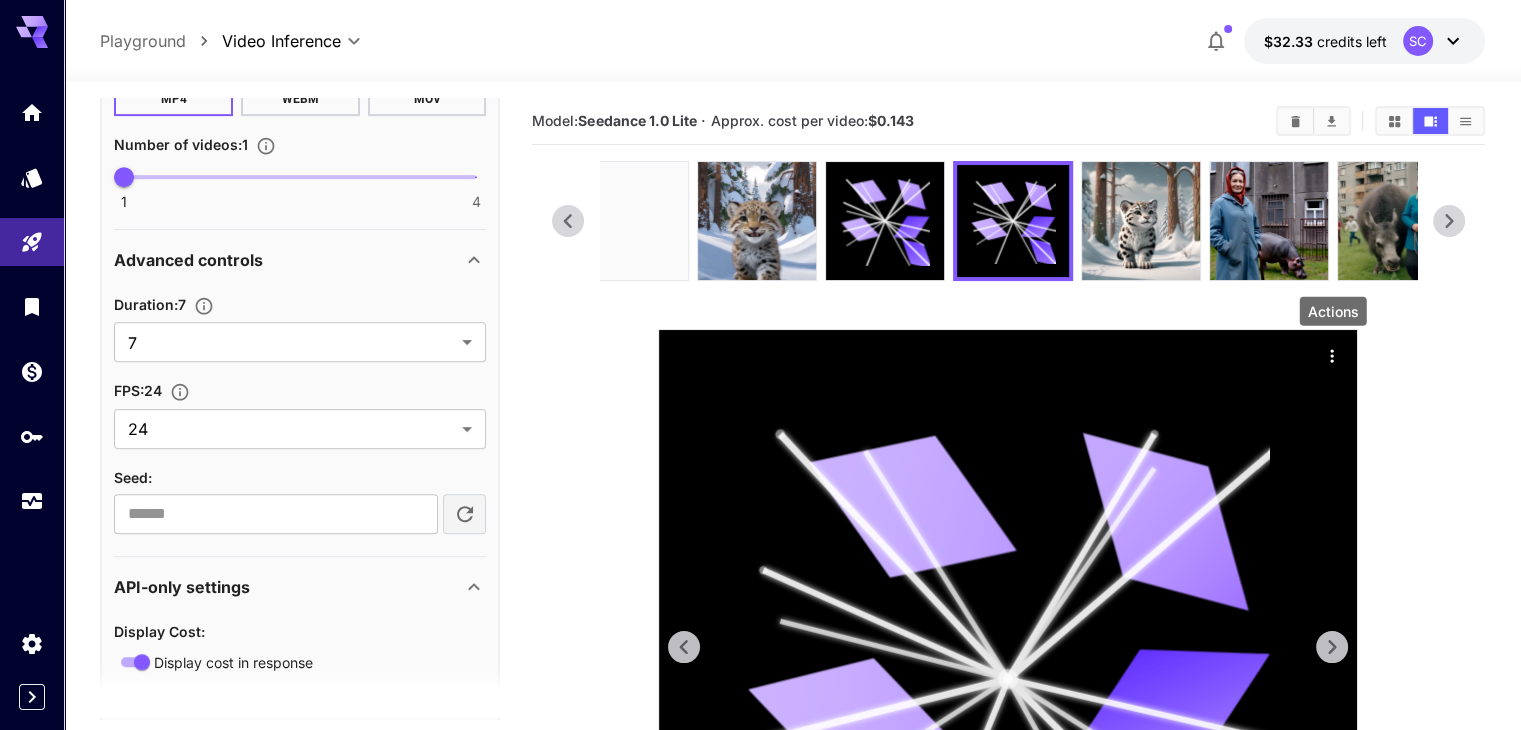 click 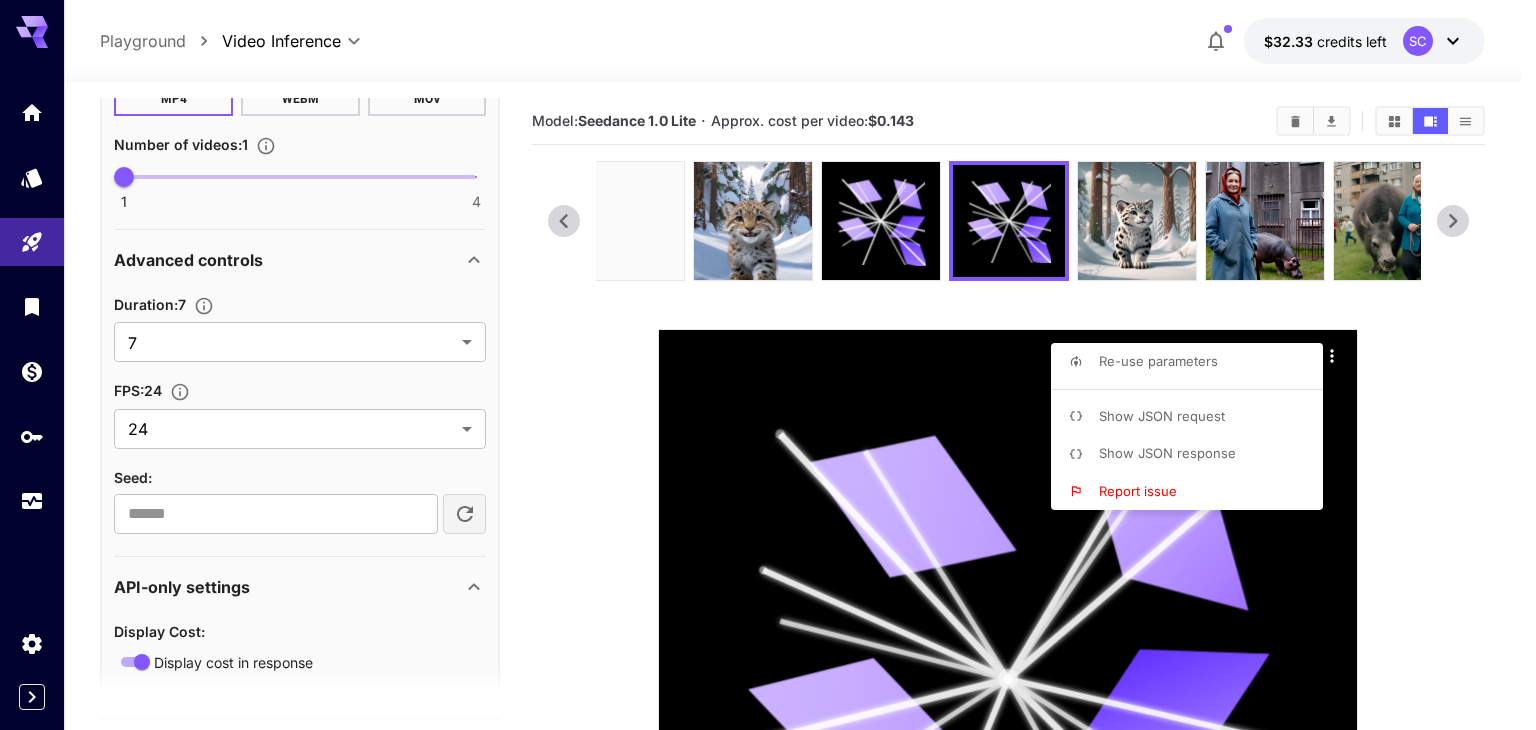 click at bounding box center [768, 365] 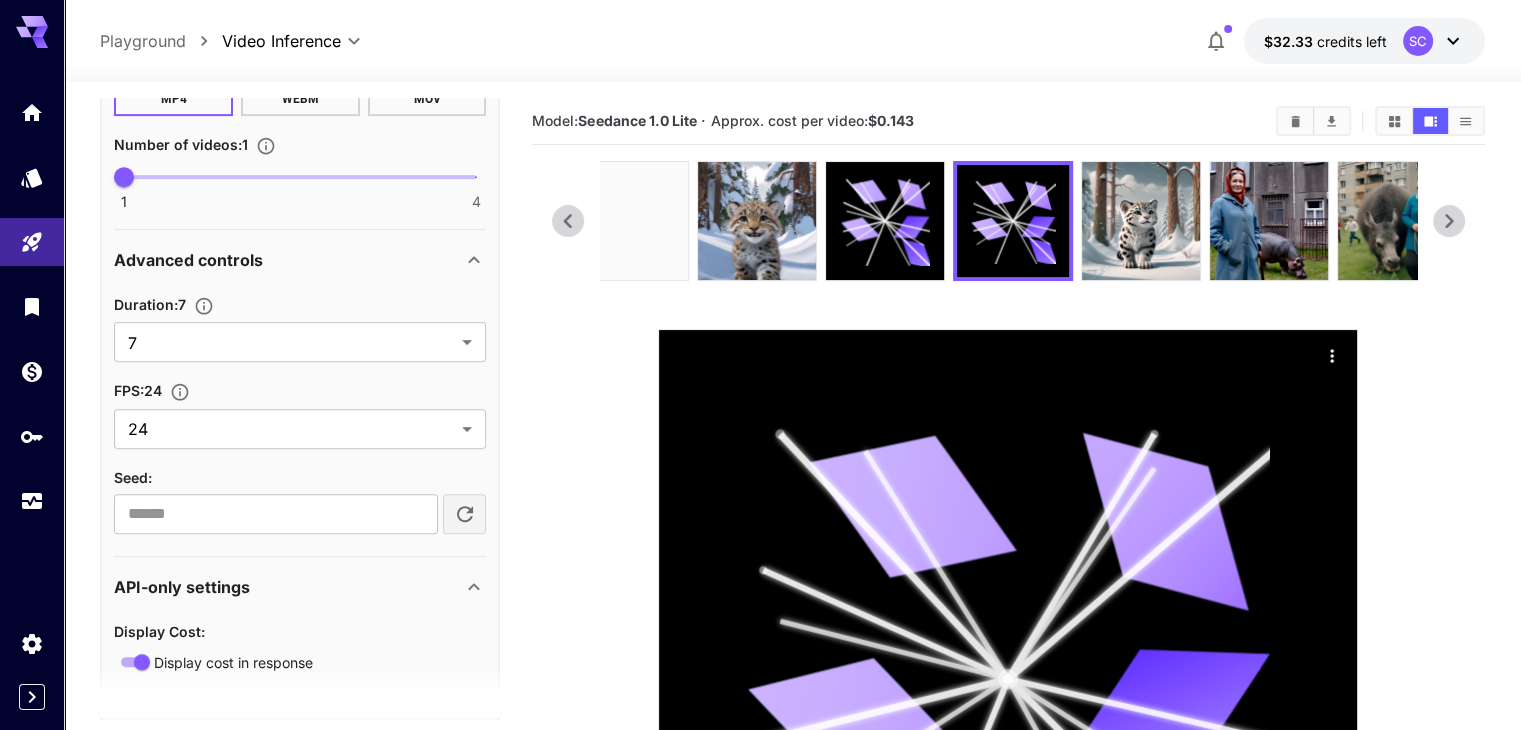 drag, startPoint x: 1008, startPoint y: 225, endPoint x: 1292, endPoint y: 125, distance: 301.09134 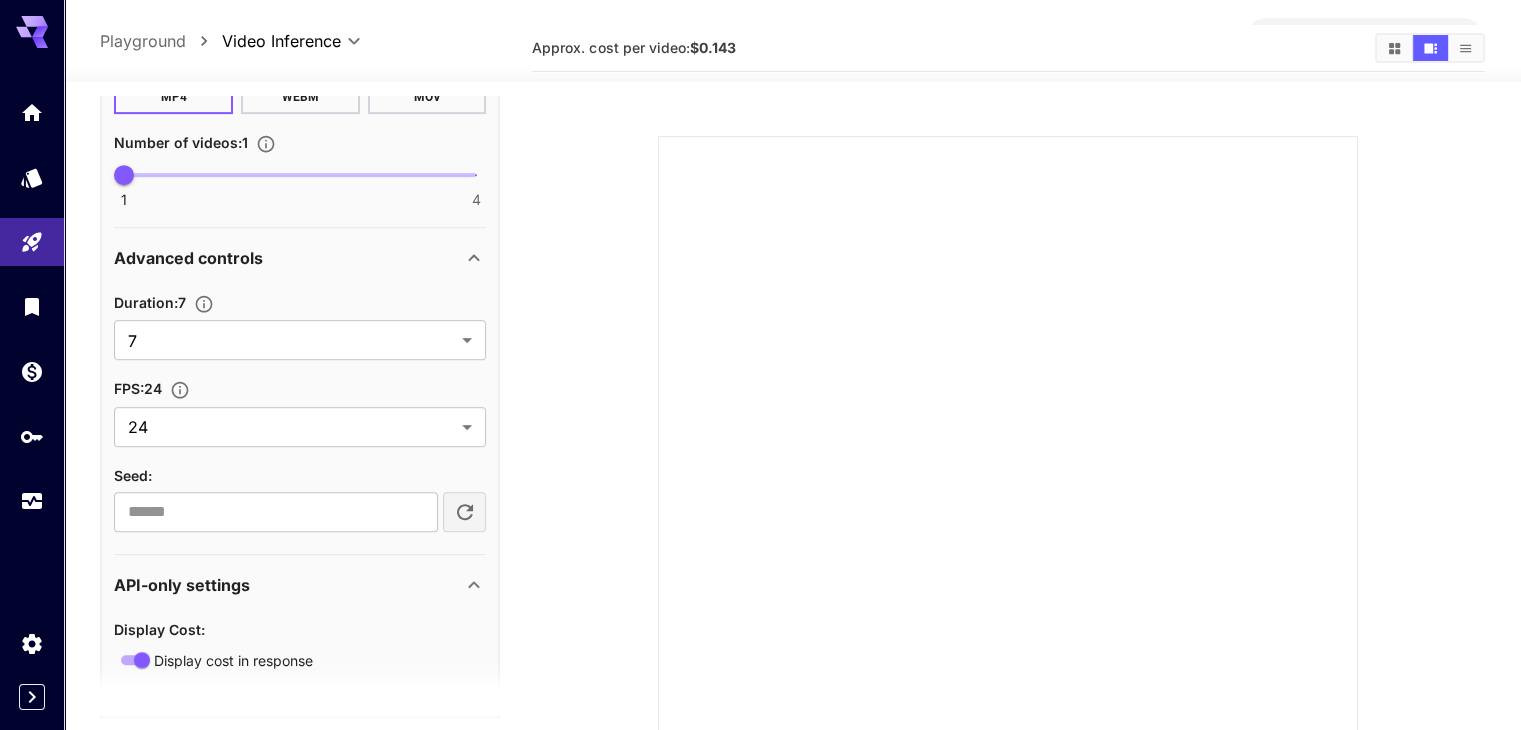 scroll, scrollTop: 0, scrollLeft: 0, axis: both 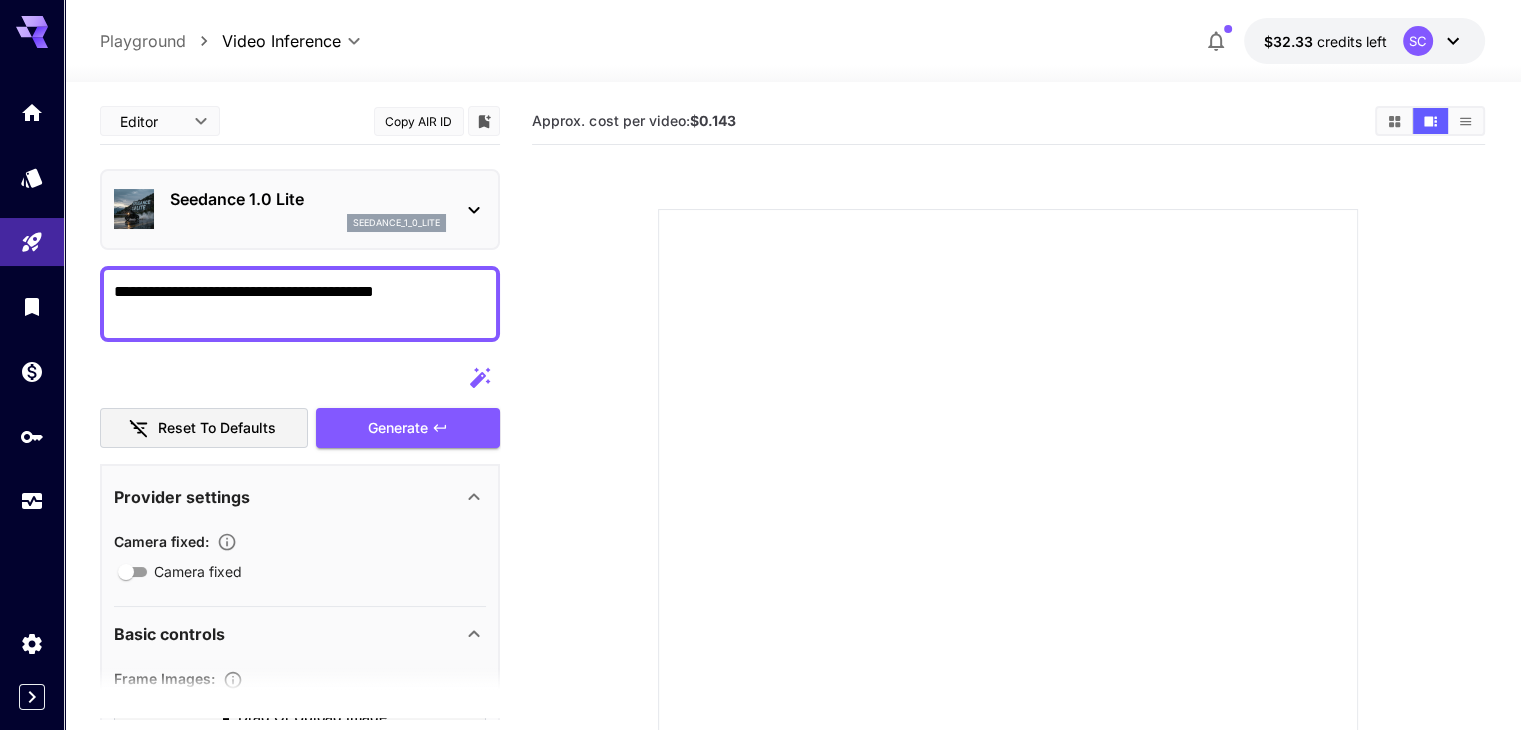click on "$32.33    credits left  SC" at bounding box center (1364, 41) 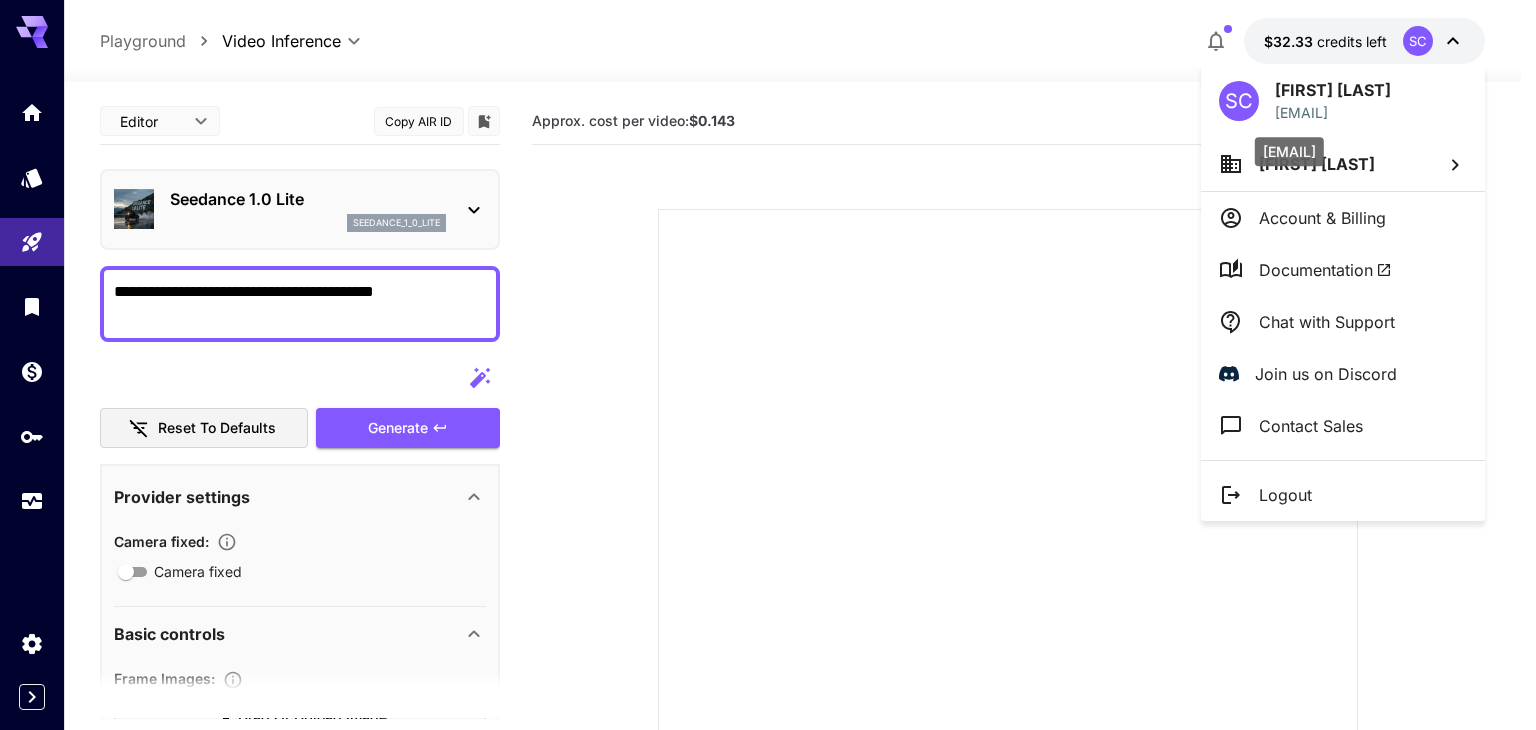 click on "[EMAIL]" at bounding box center (1333, 112) 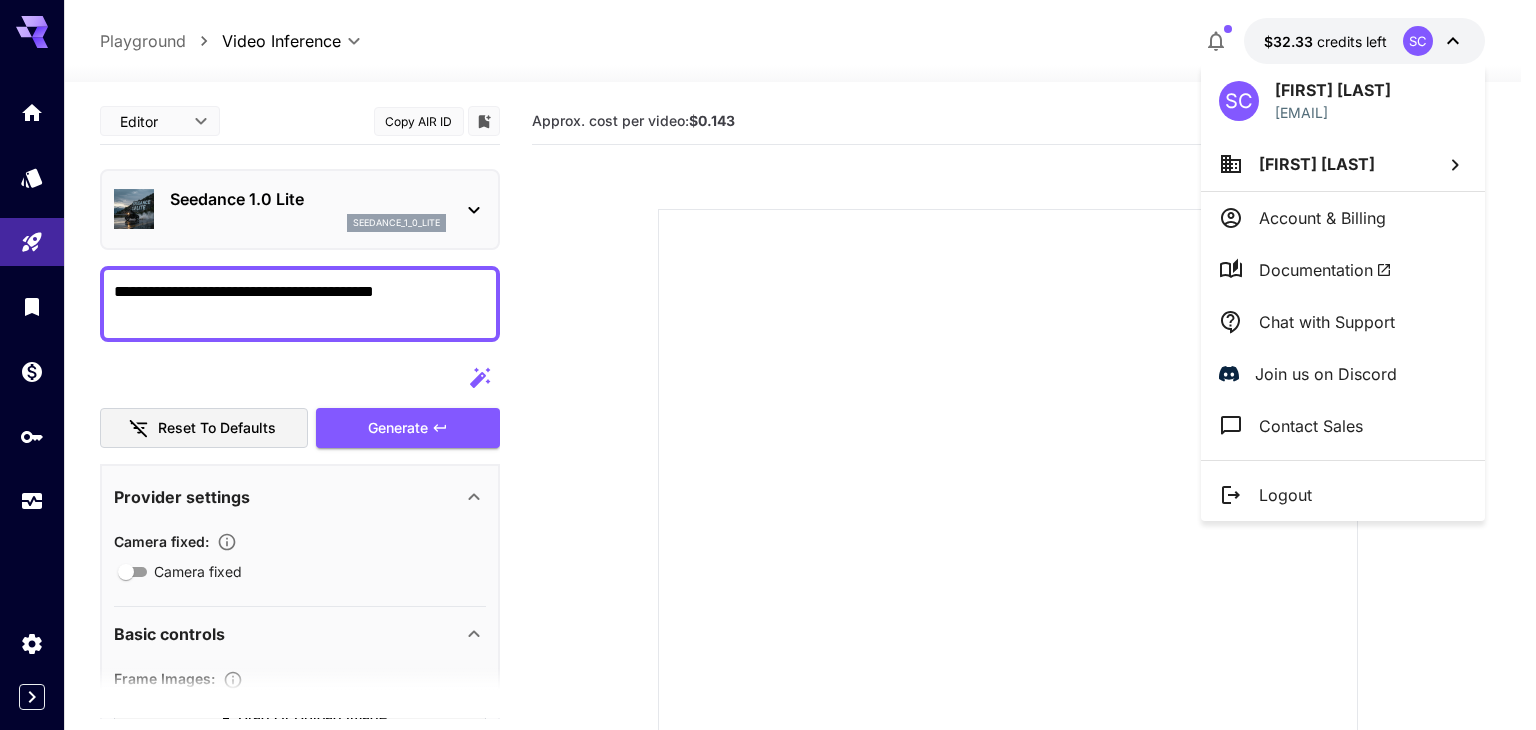 click on "Account & Billing" at bounding box center [1322, 218] 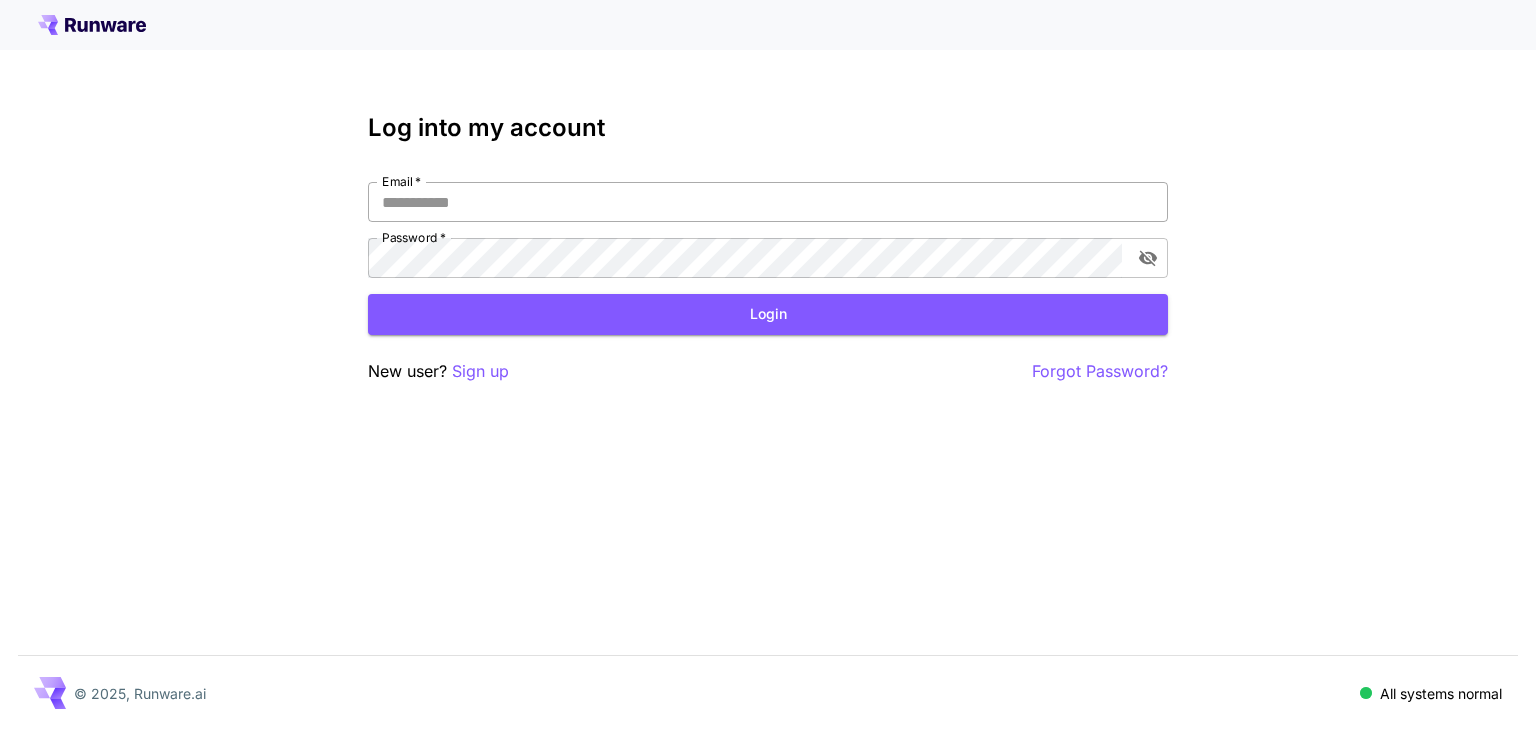 click on "Email   *" at bounding box center (768, 202) 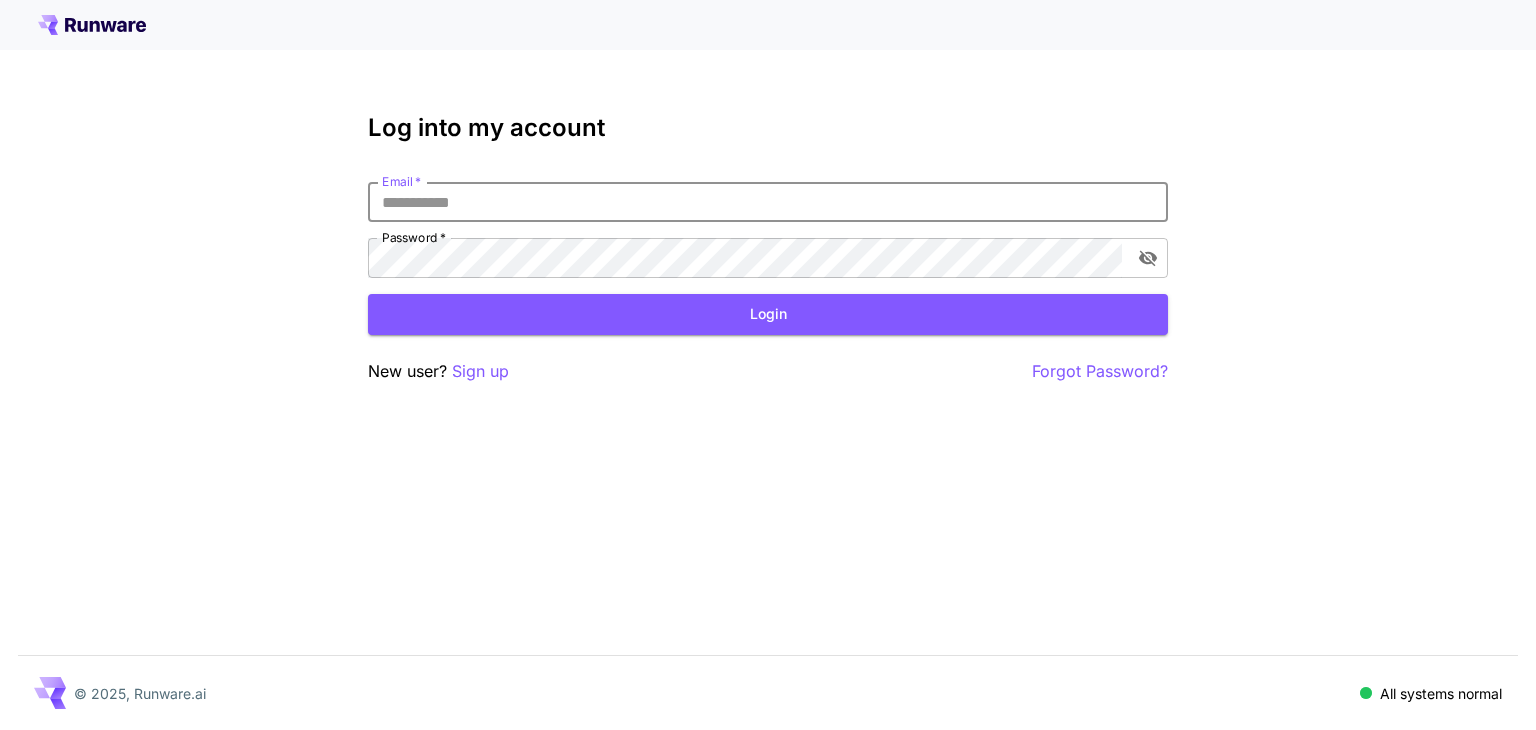 type on "**********" 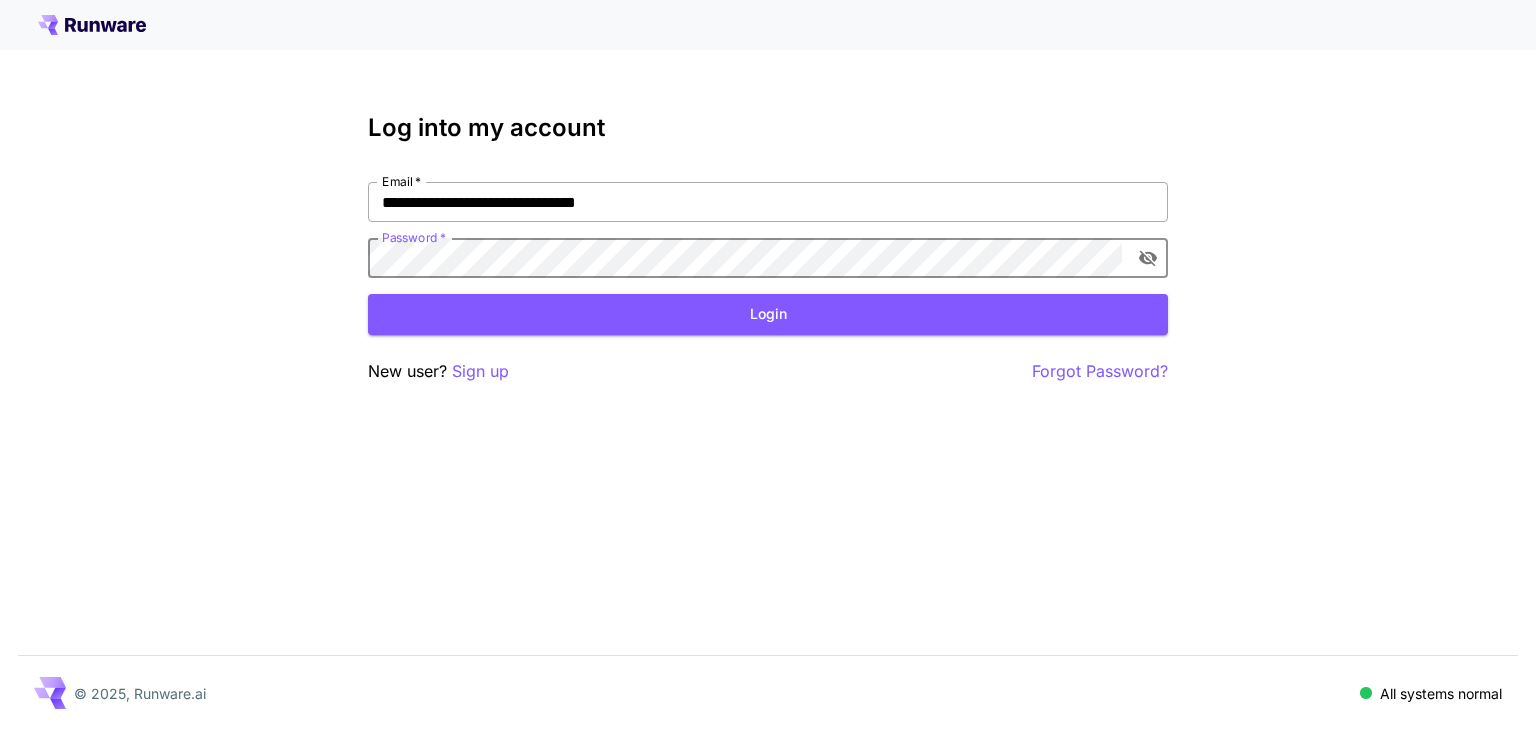 click on "Login" at bounding box center (768, 314) 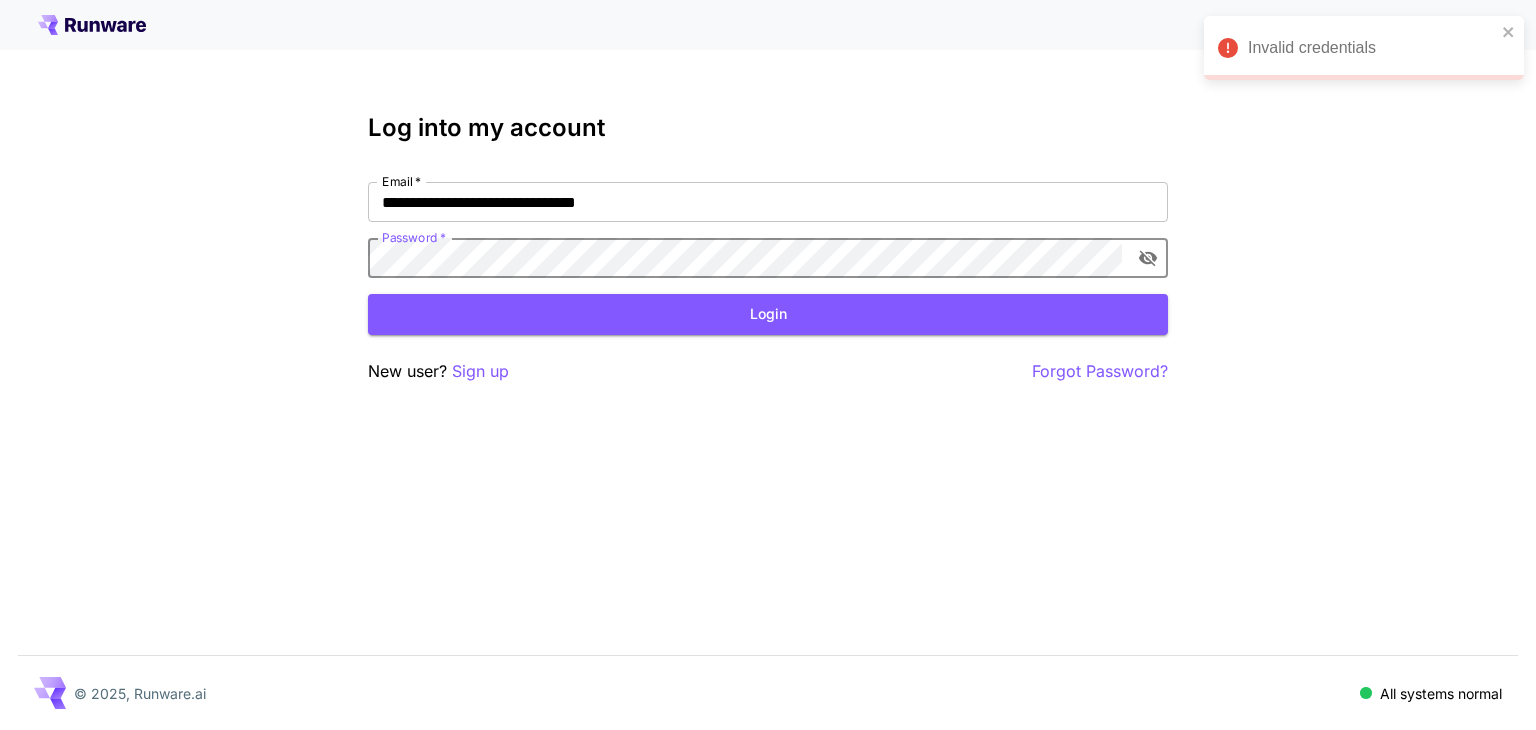 click on "Login" at bounding box center [768, 314] 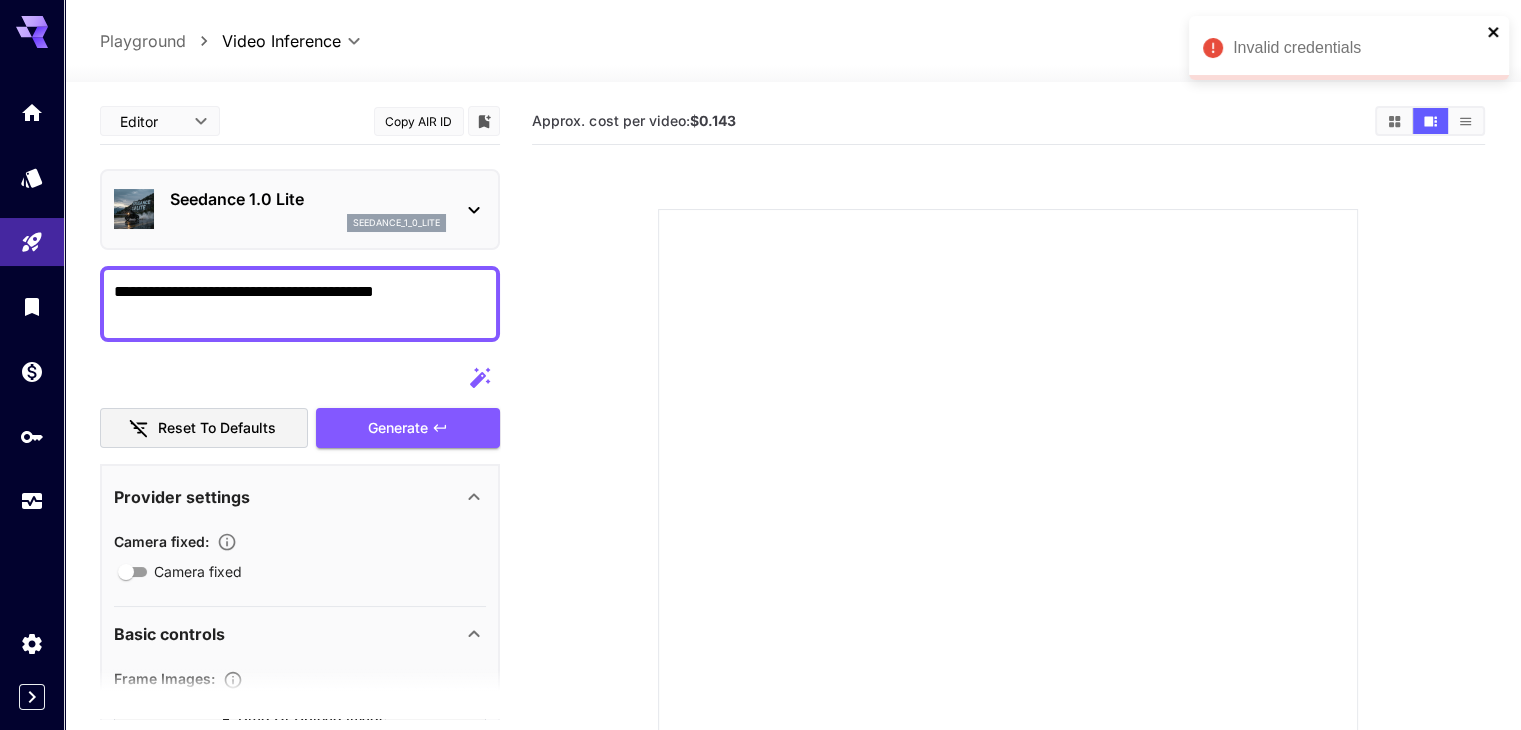 click 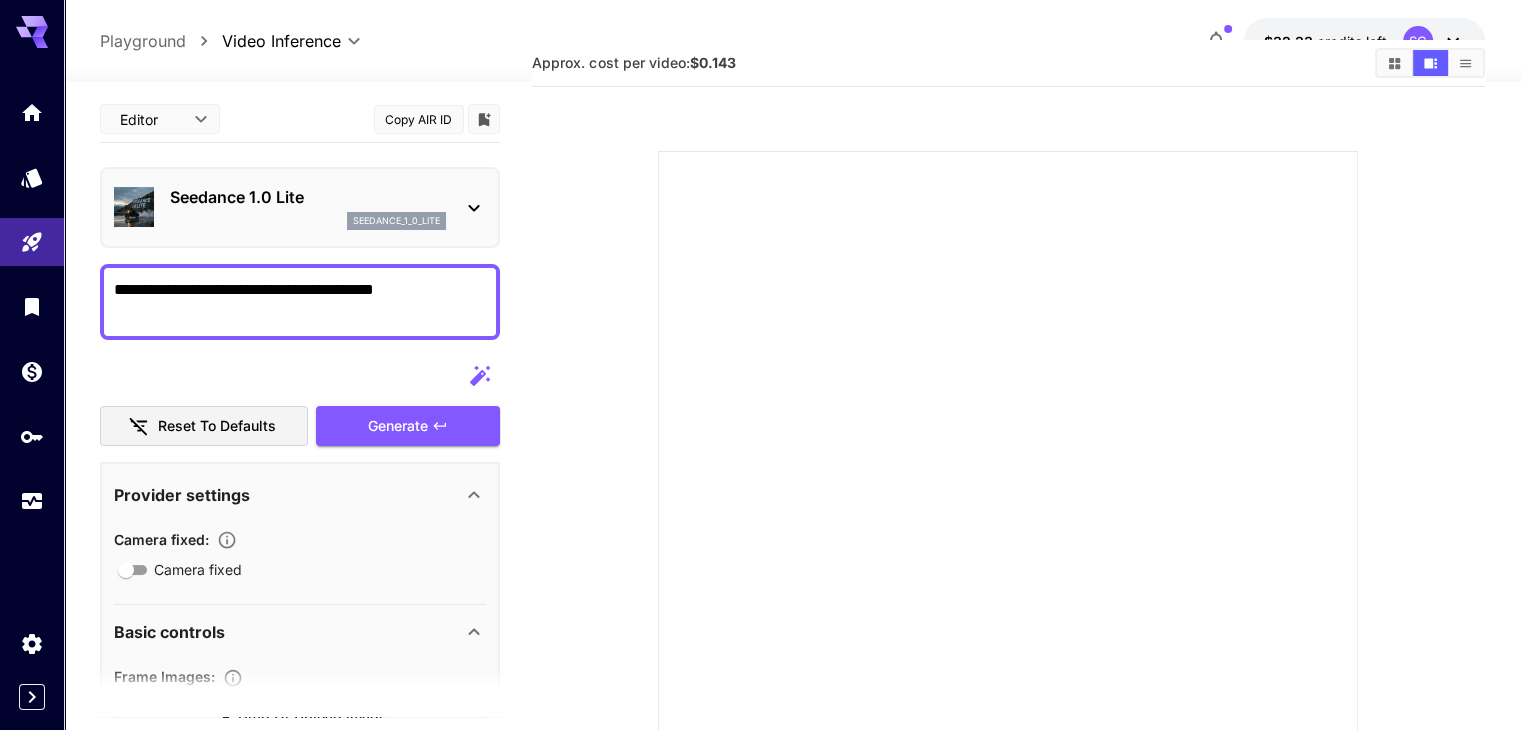 scroll, scrollTop: 0, scrollLeft: 0, axis: both 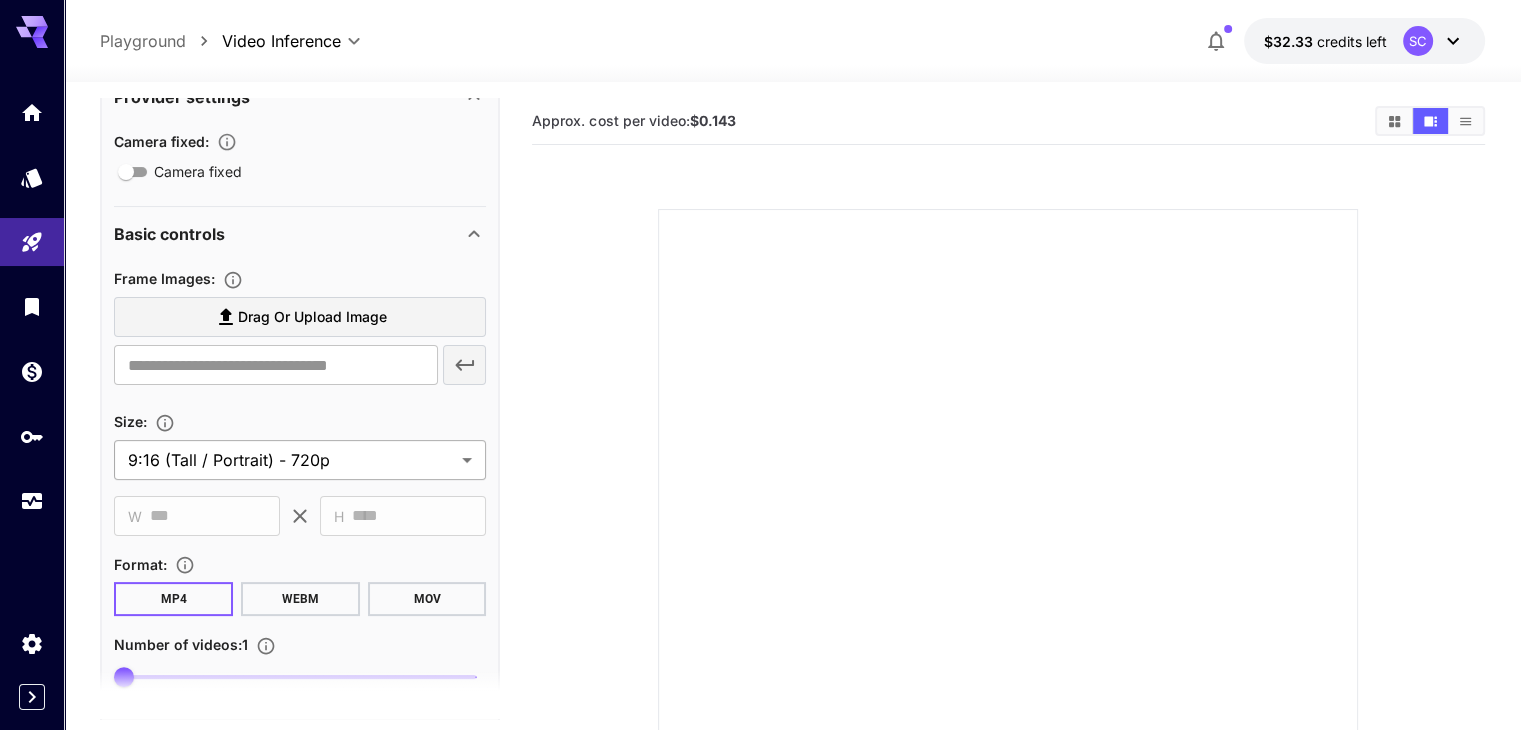 click on "**********" at bounding box center (760, 484) 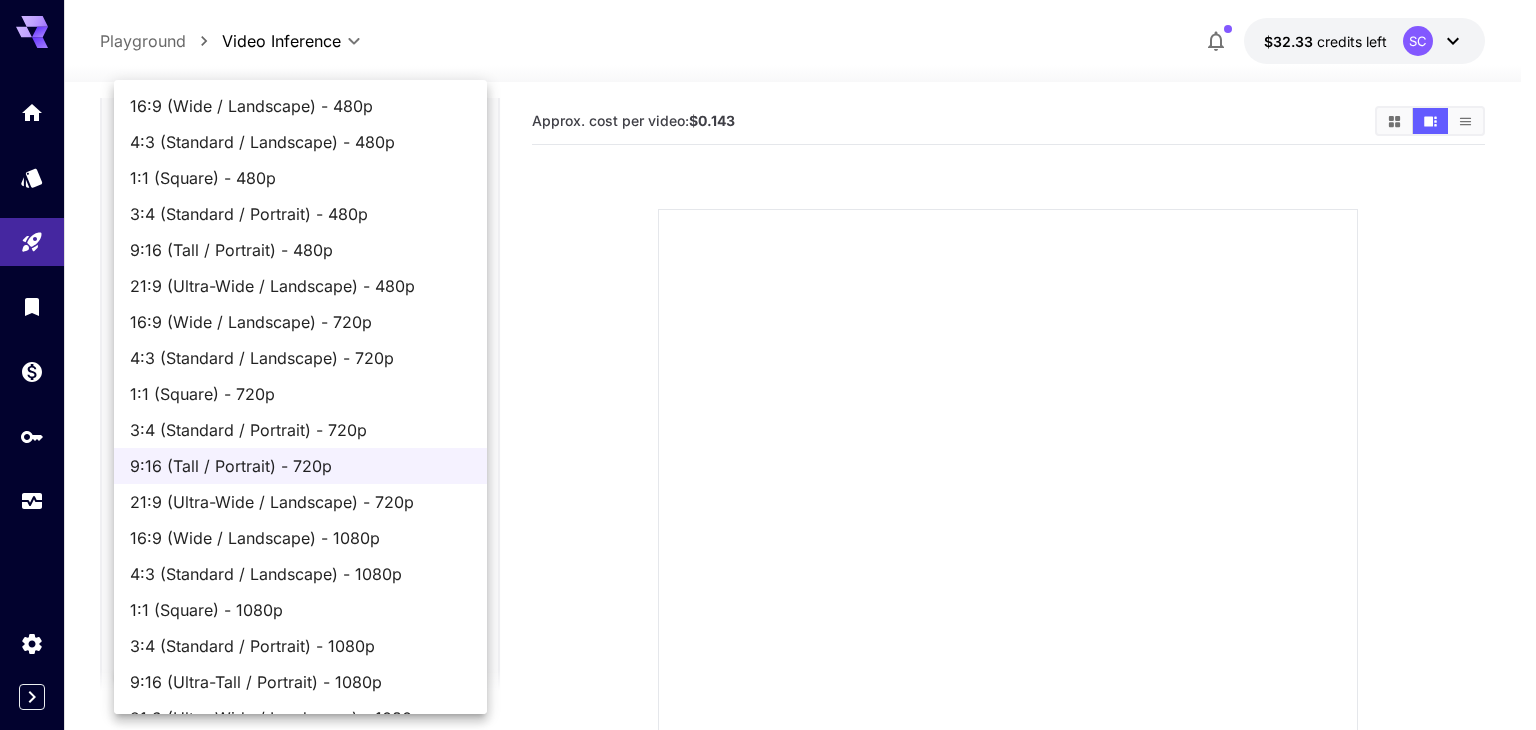 click on "9:16 (Tall / Portrait) - 480p" at bounding box center (300, 250) 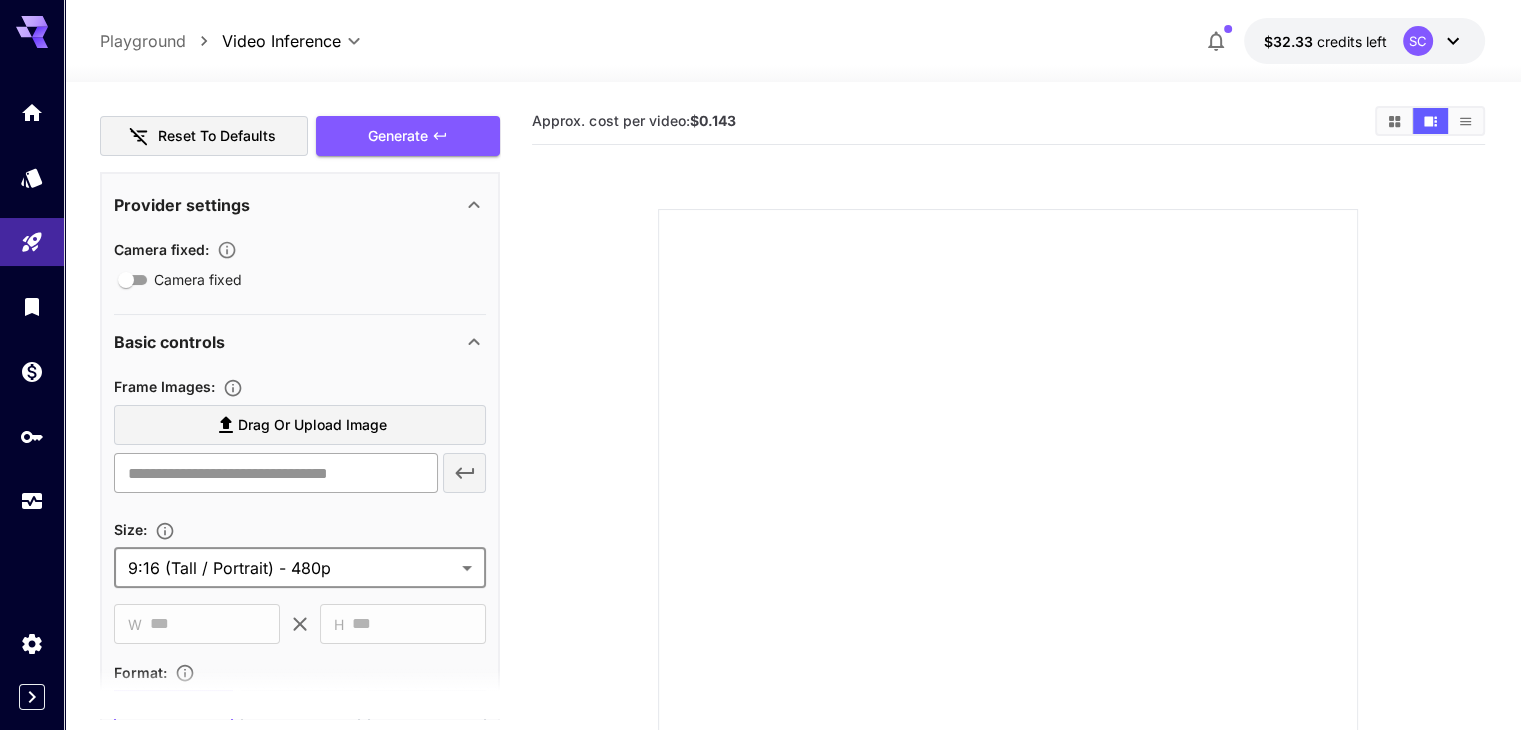 scroll, scrollTop: 248, scrollLeft: 0, axis: vertical 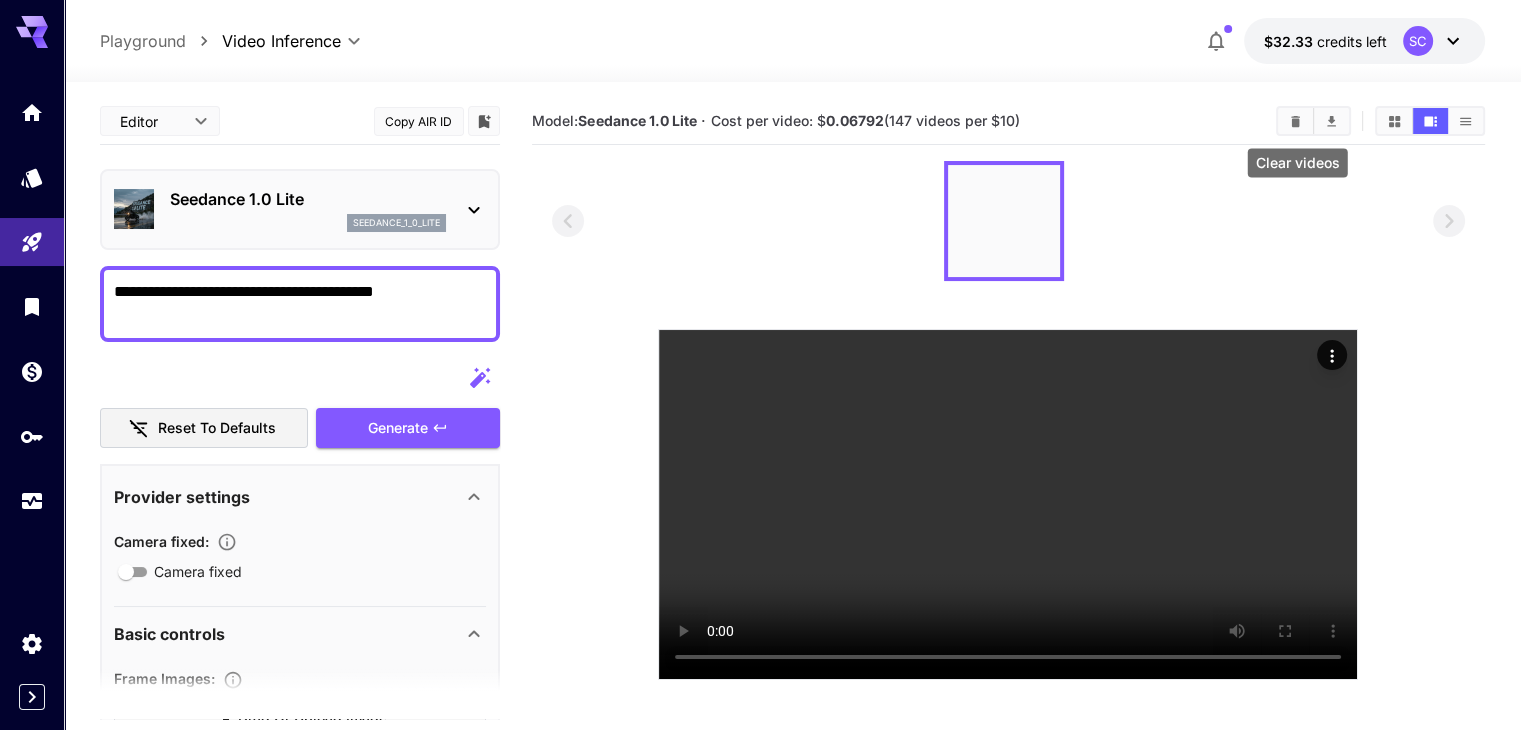 click 